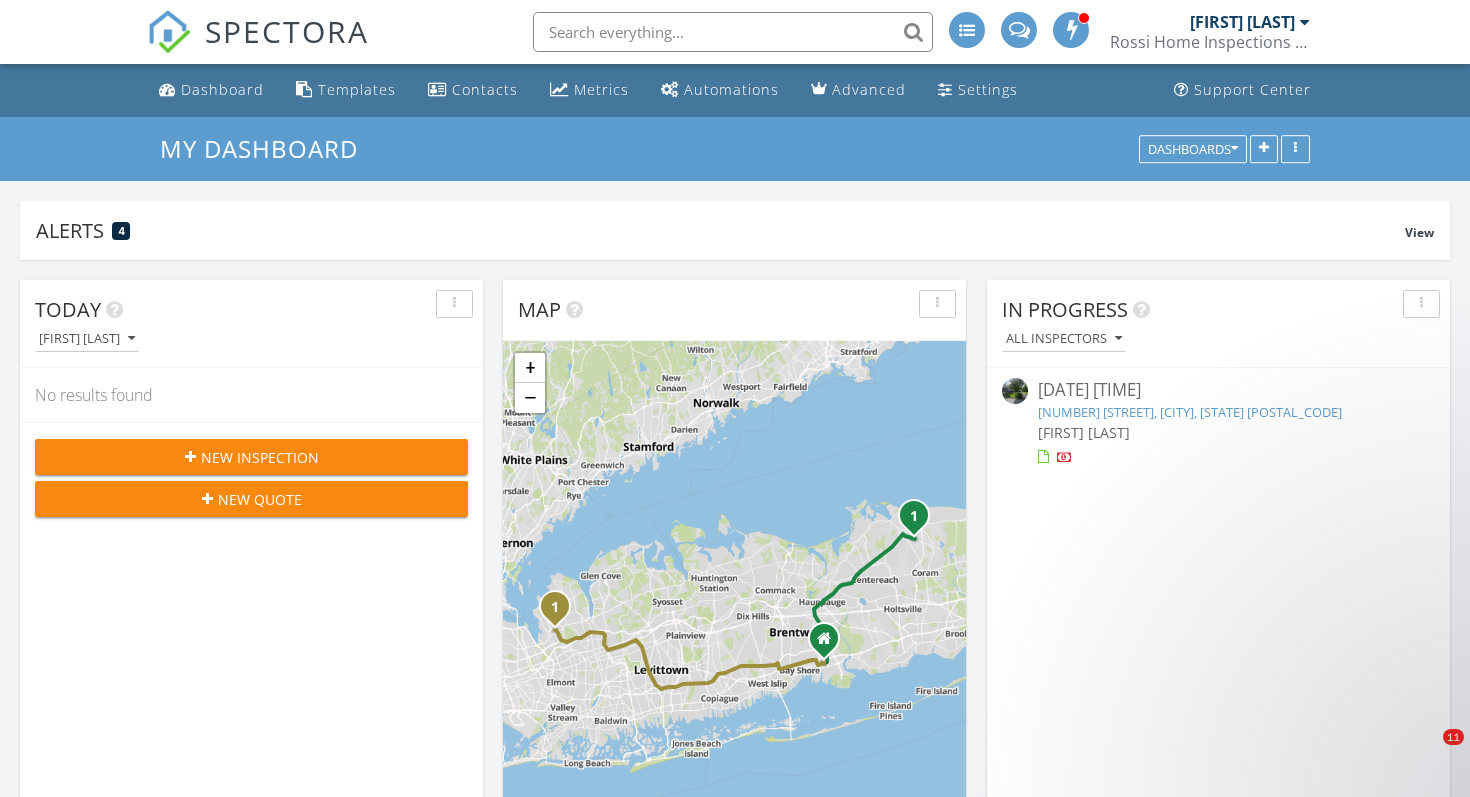 scroll, scrollTop: 860, scrollLeft: 0, axis: vertical 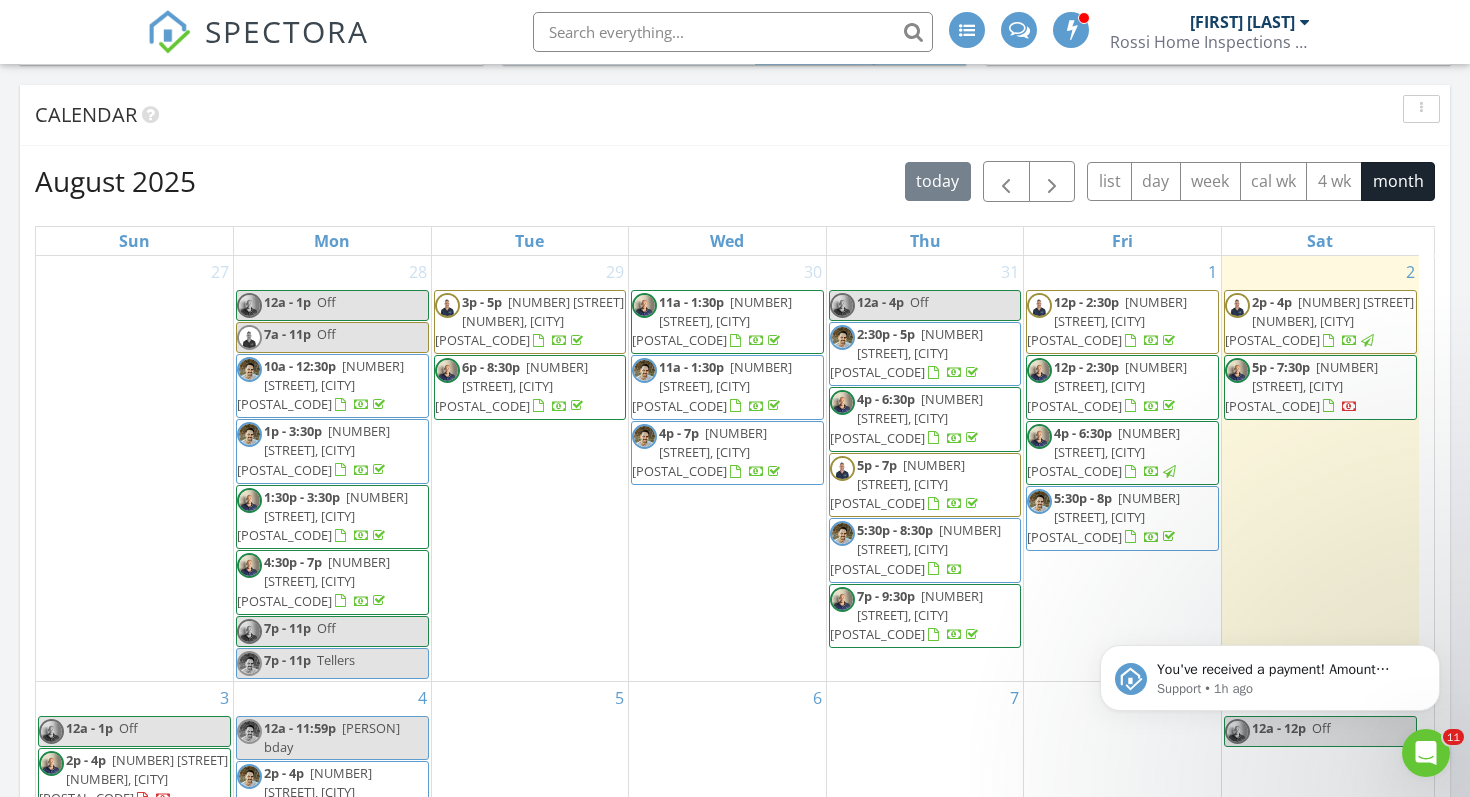 click on "SPECTORA" at bounding box center (287, 31) 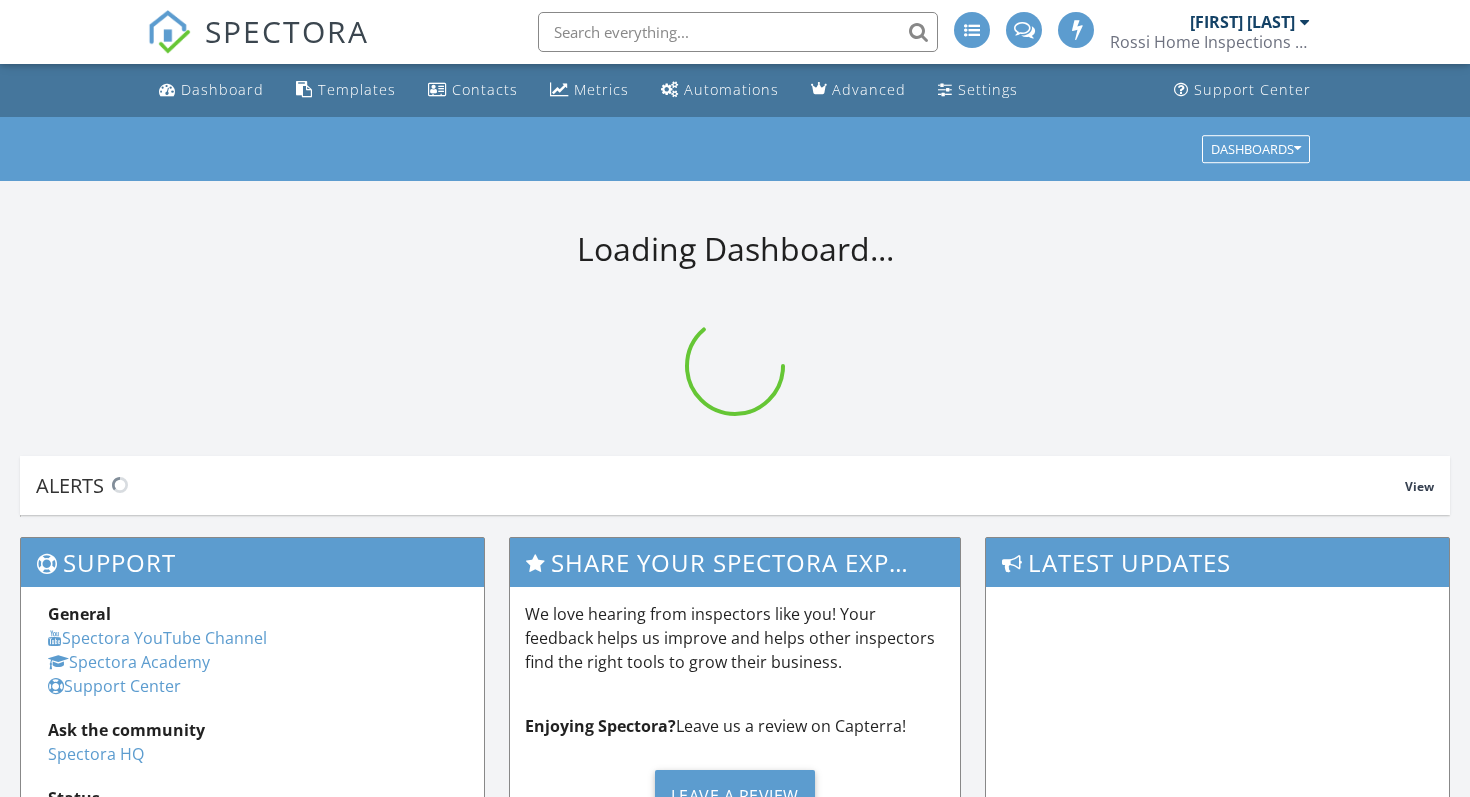 scroll, scrollTop: 0, scrollLeft: 0, axis: both 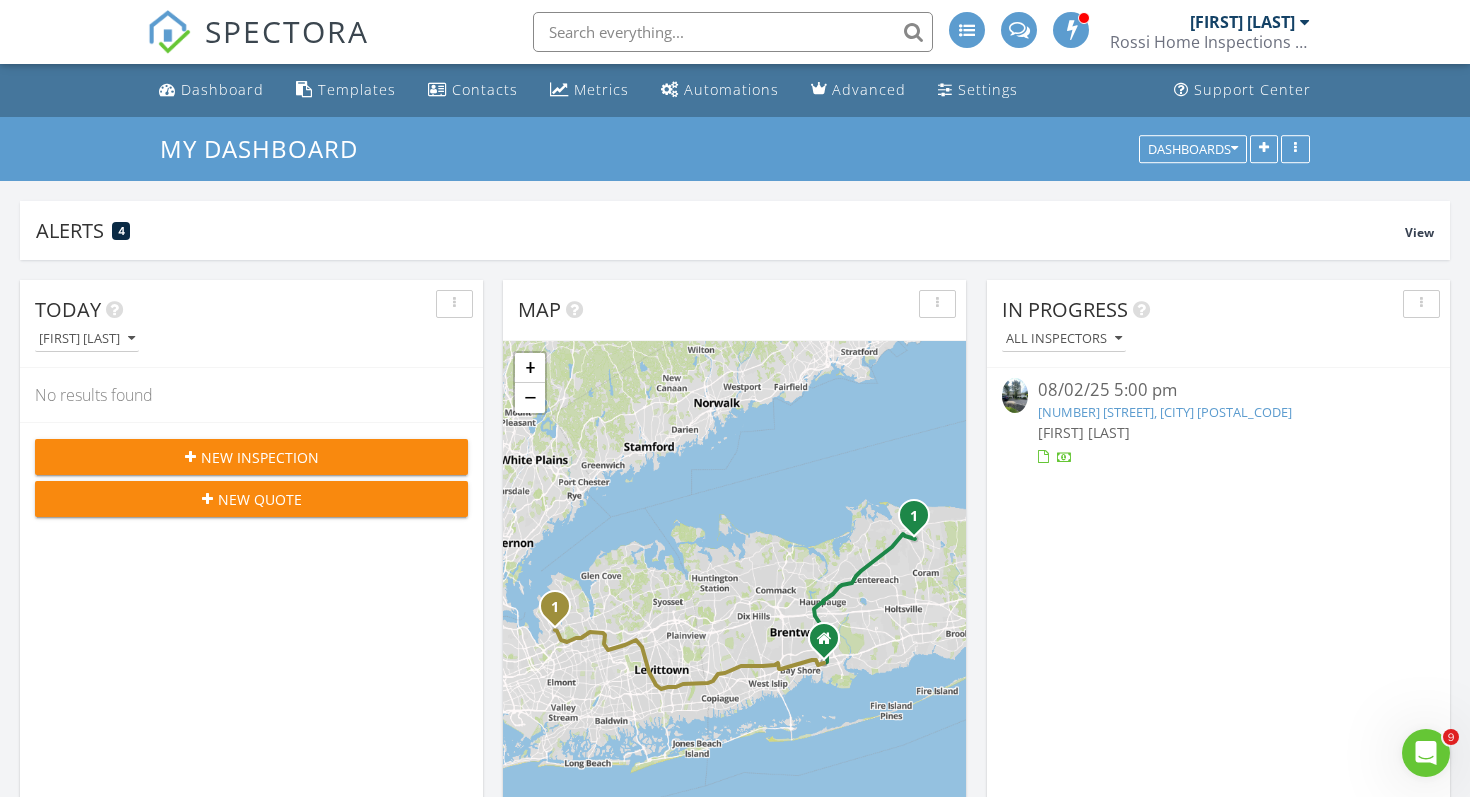 click on "[NUMBER] [STREET], [CITY] [POSTAL_CODE]" at bounding box center [1165, 412] 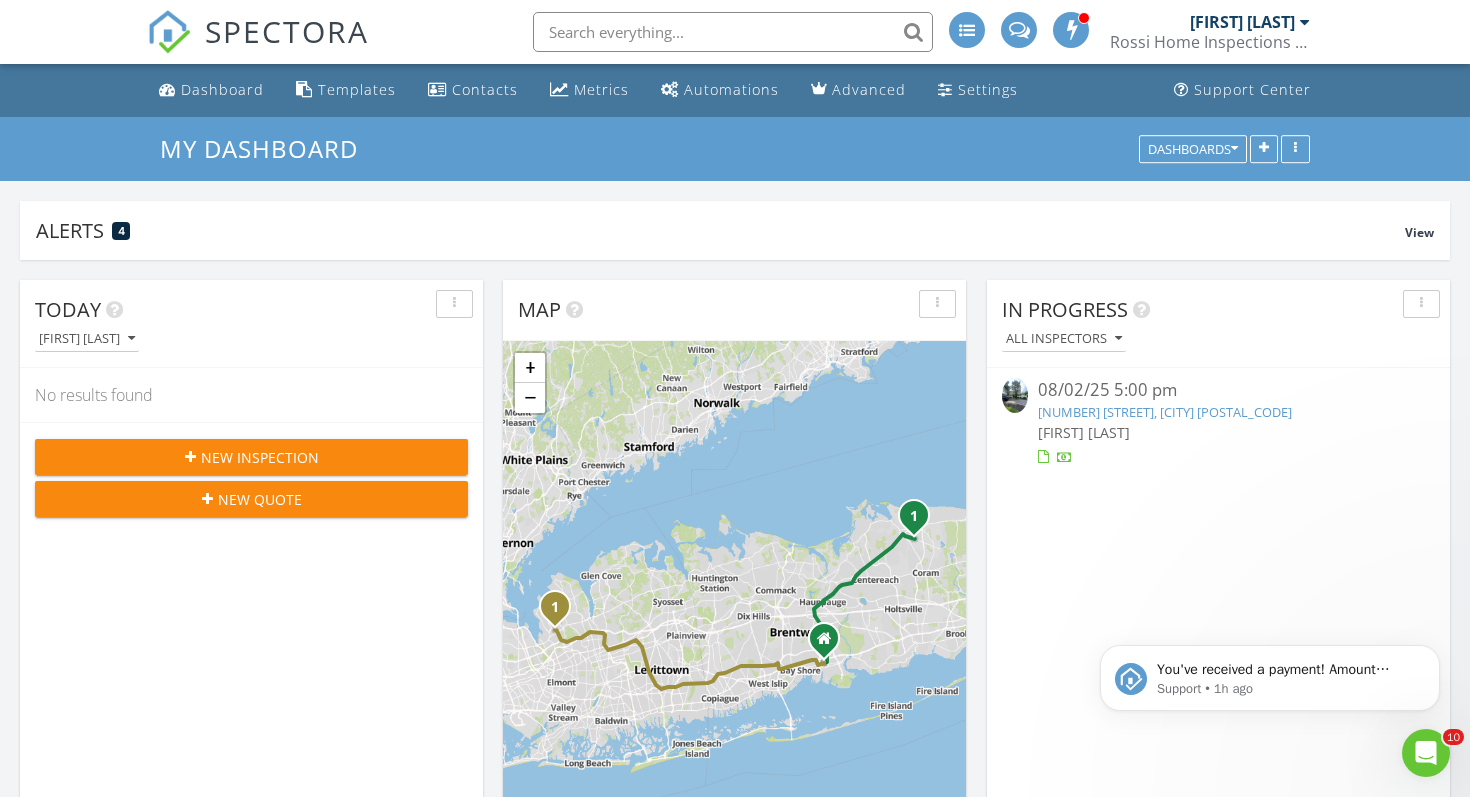 scroll, scrollTop: 0, scrollLeft: 0, axis: both 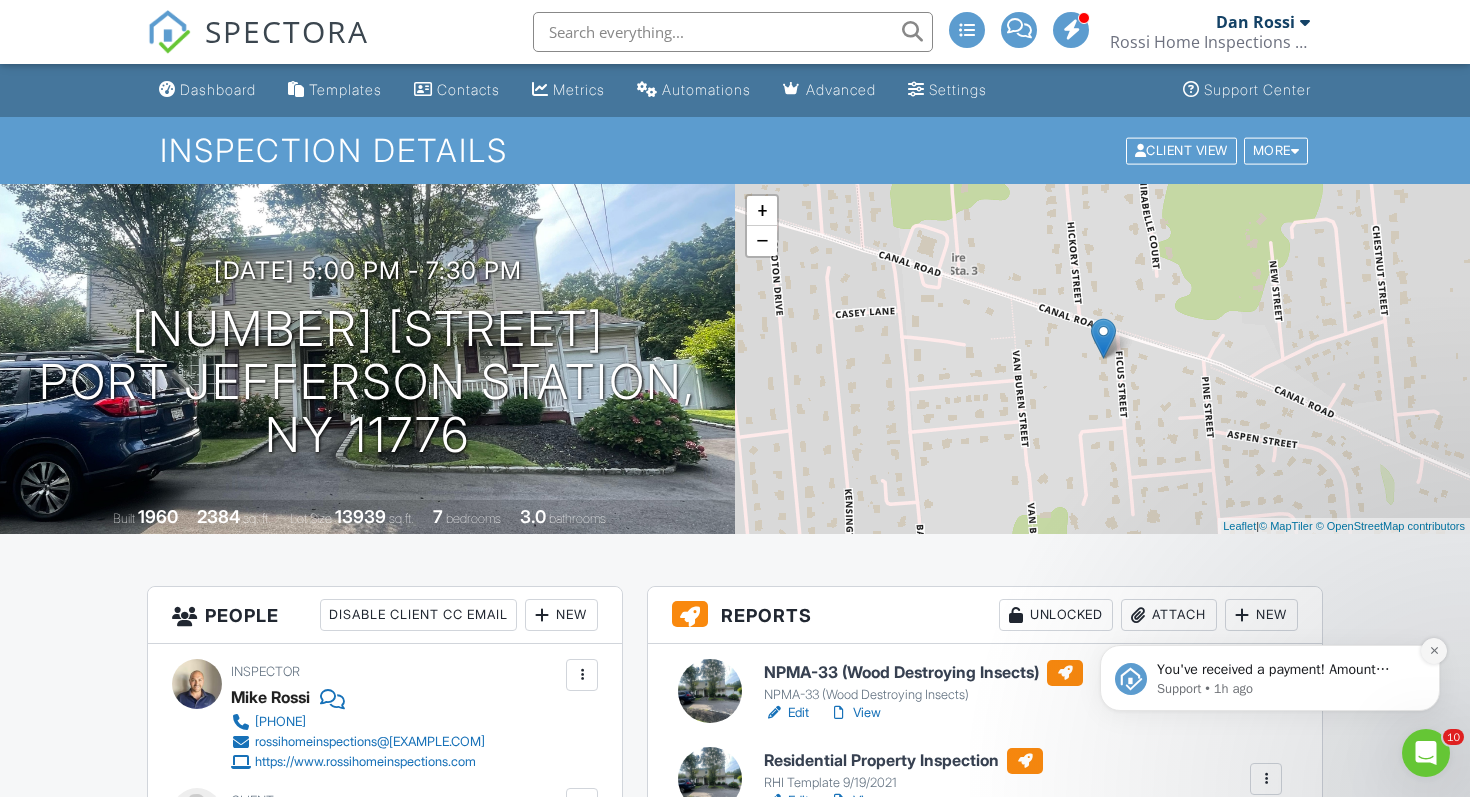 click 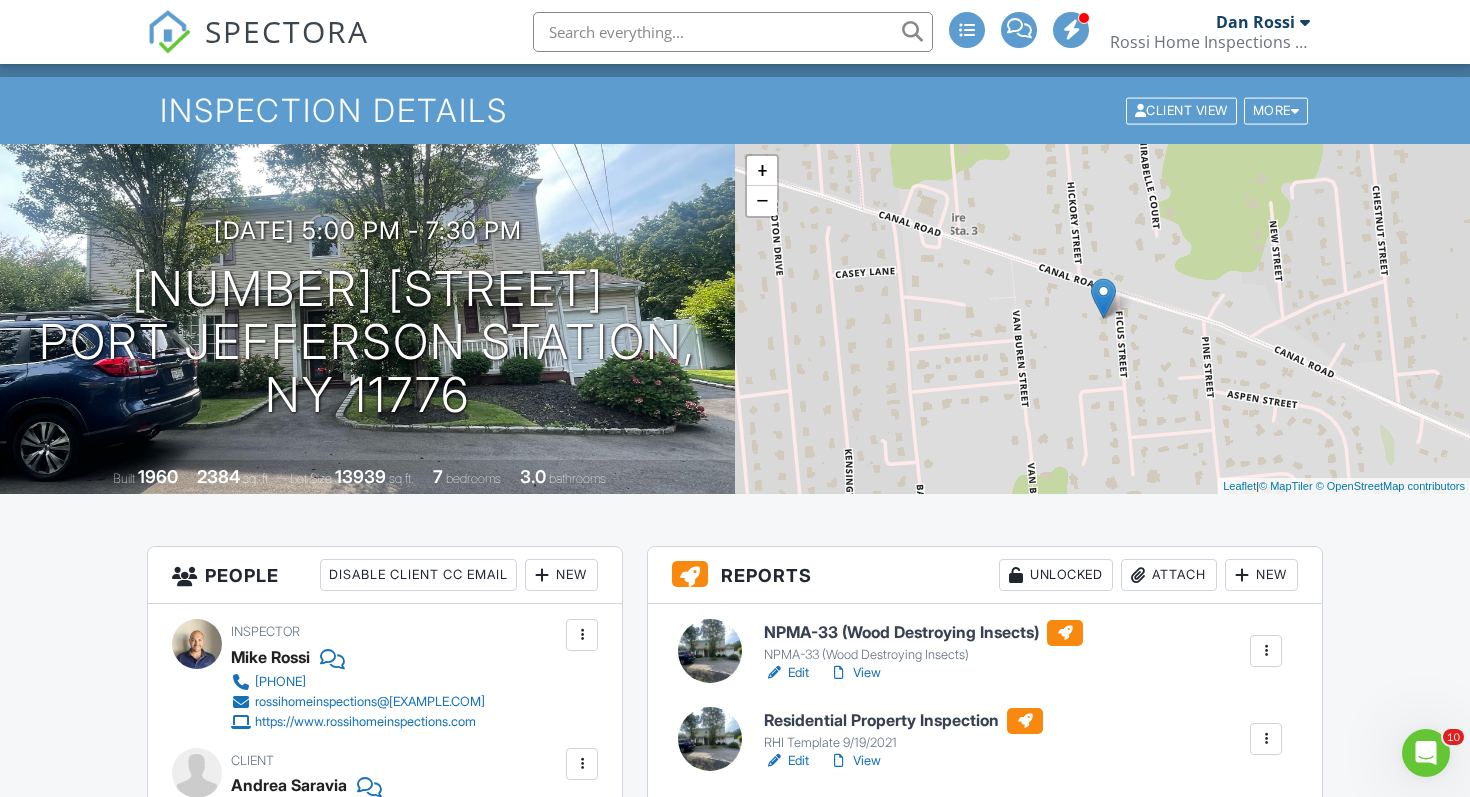 scroll, scrollTop: 71, scrollLeft: 0, axis: vertical 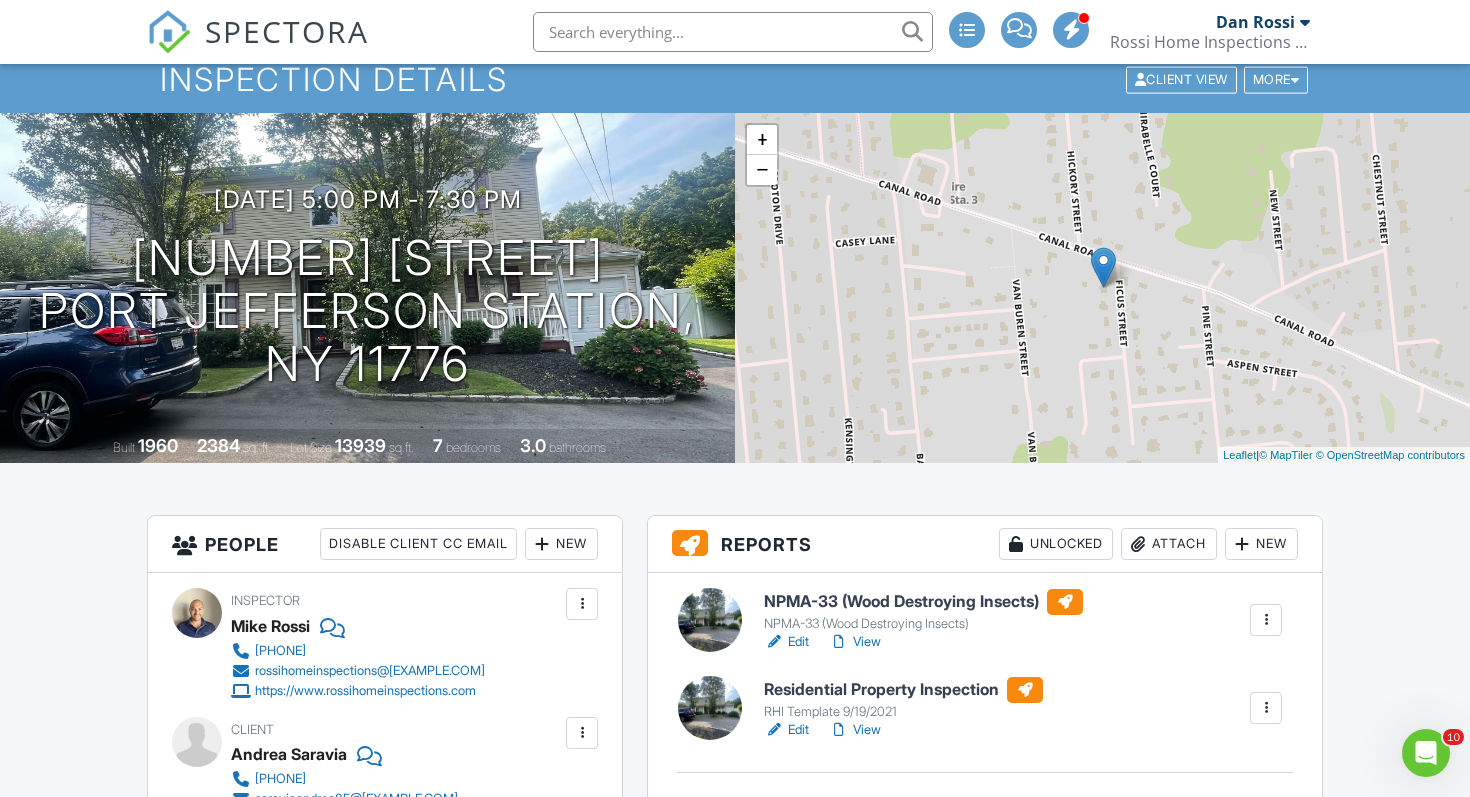 click on "View" at bounding box center [855, 642] 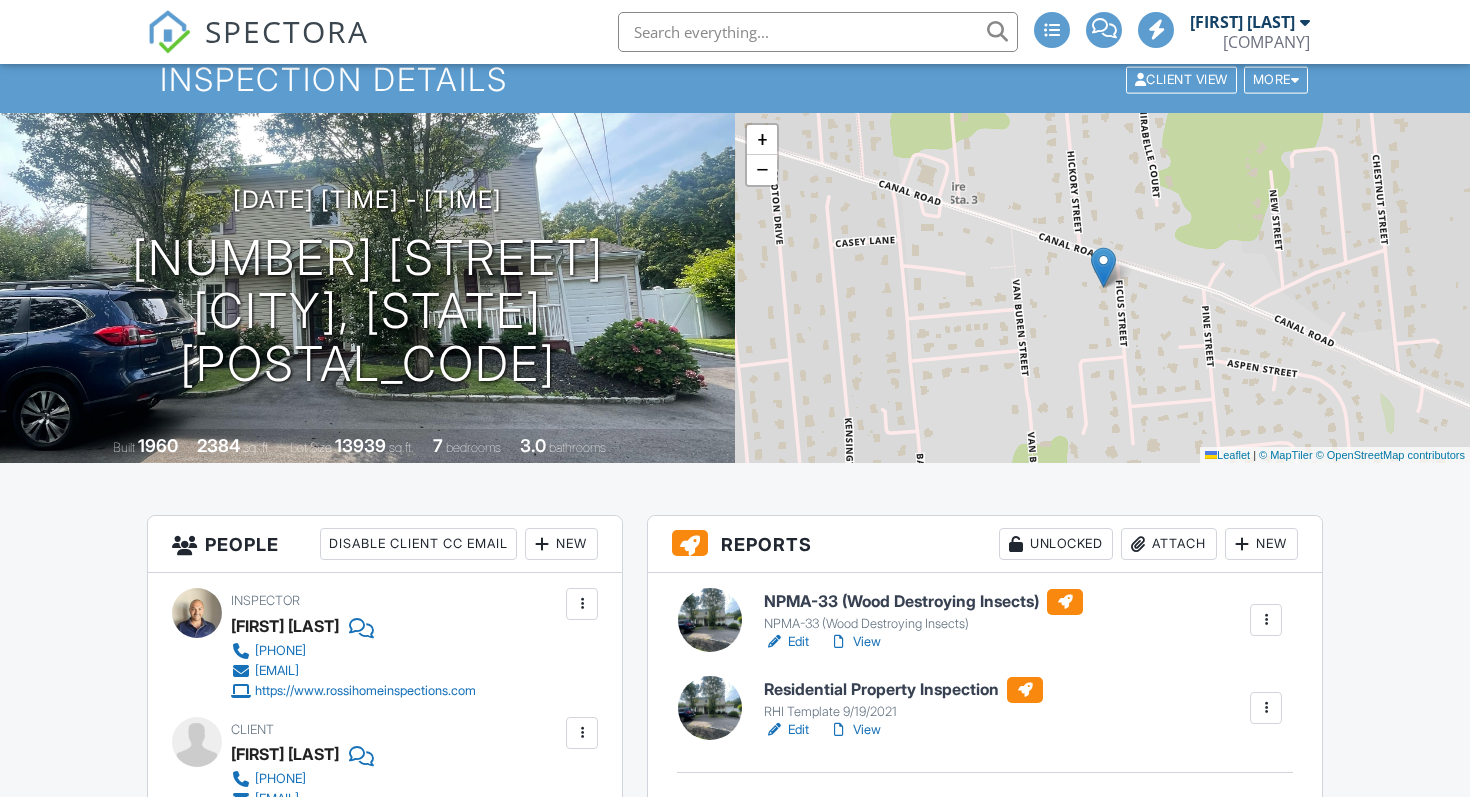 scroll, scrollTop: 71, scrollLeft: 0, axis: vertical 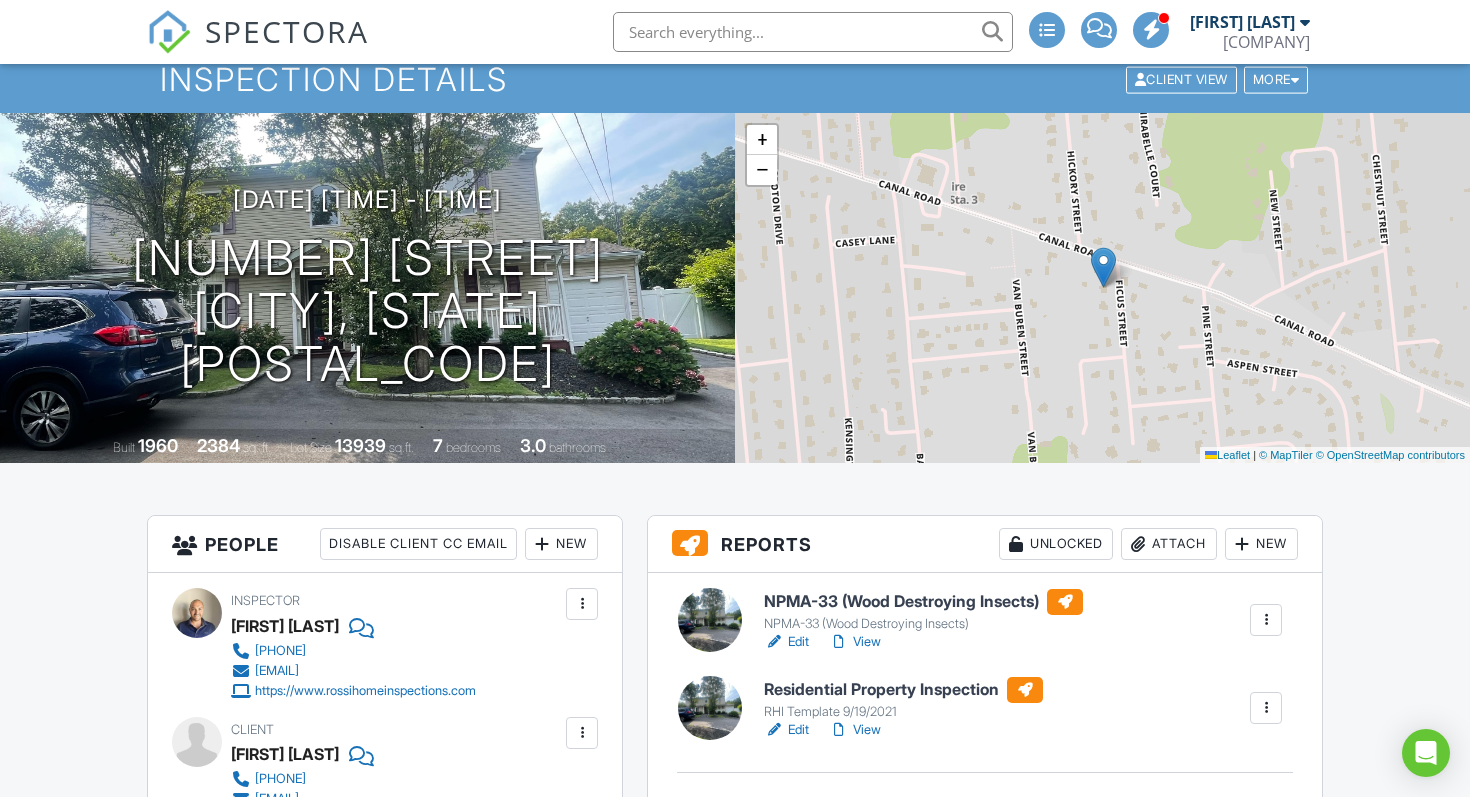 click on "View" at bounding box center (855, 730) 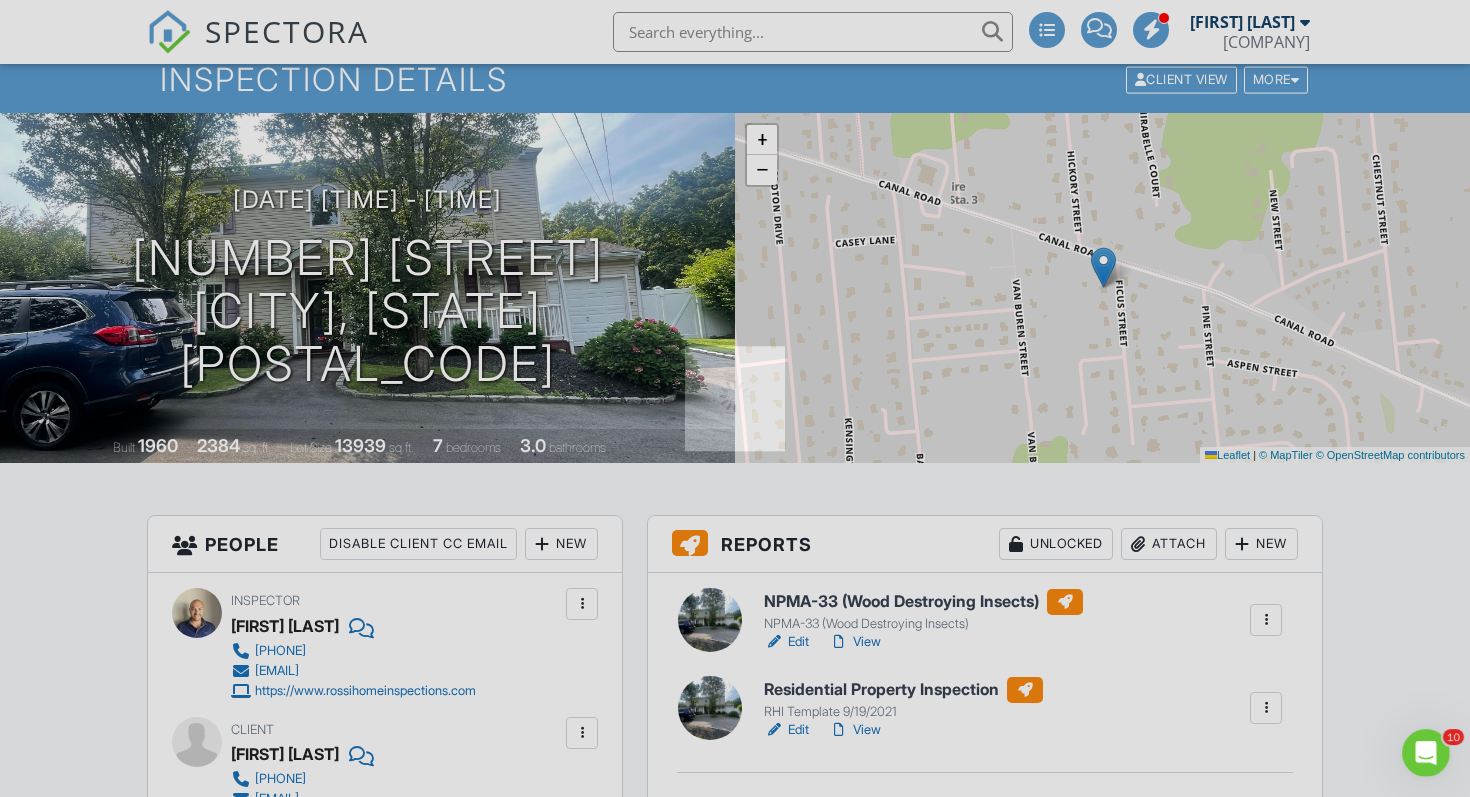 scroll, scrollTop: 0, scrollLeft: 0, axis: both 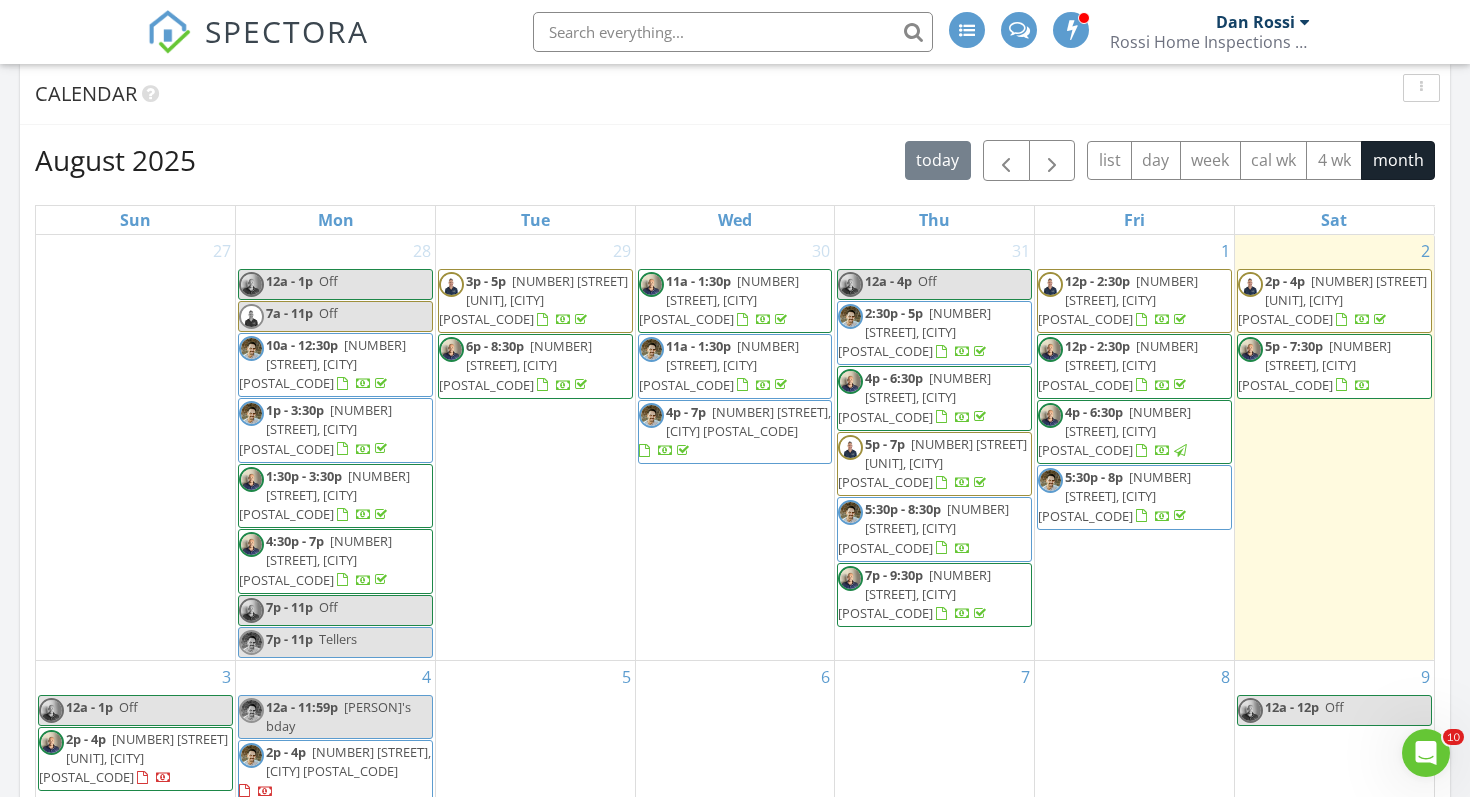 click on "12 Newtown Ln, Melville 11747" at bounding box center (914, 594) 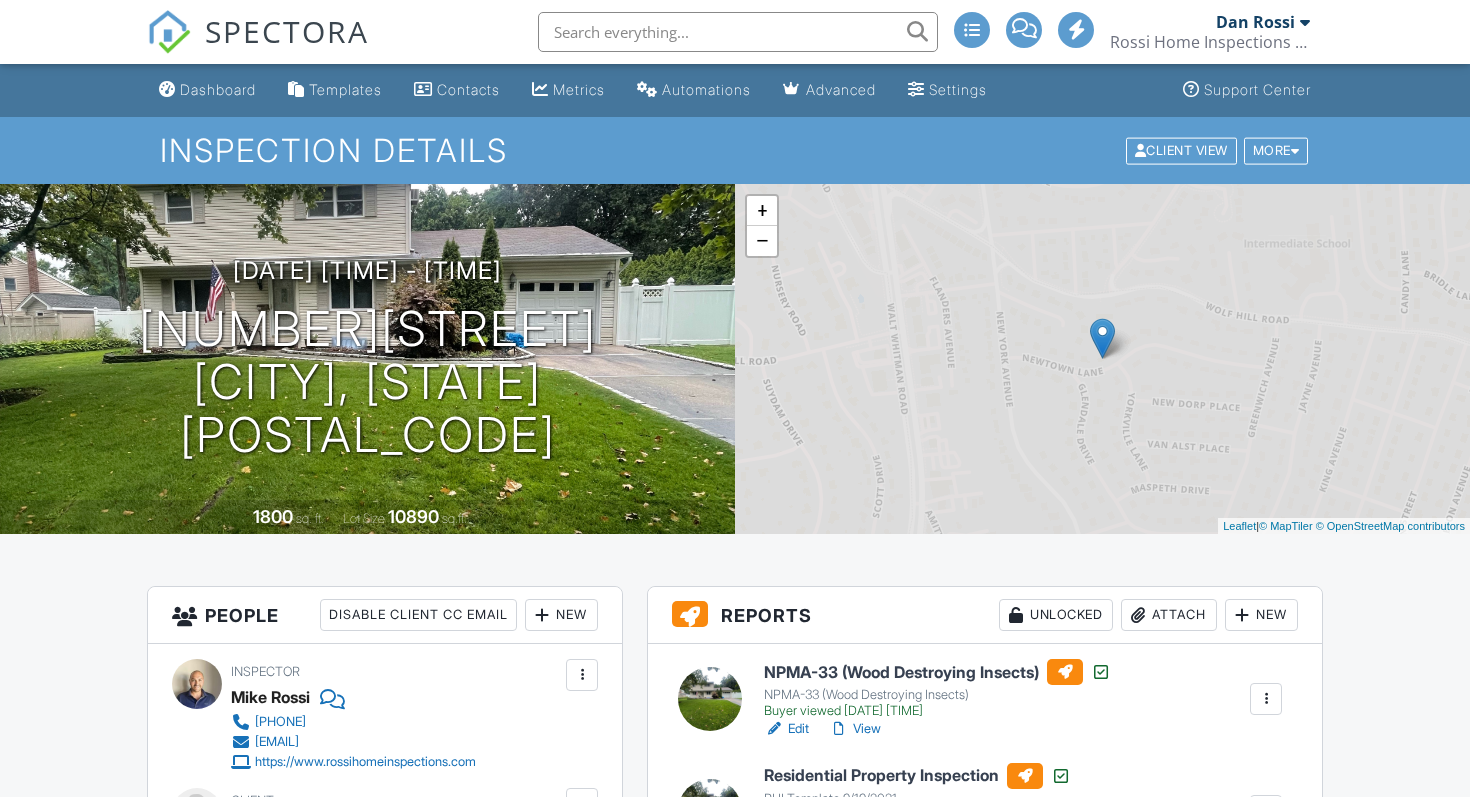 scroll, scrollTop: 0, scrollLeft: 0, axis: both 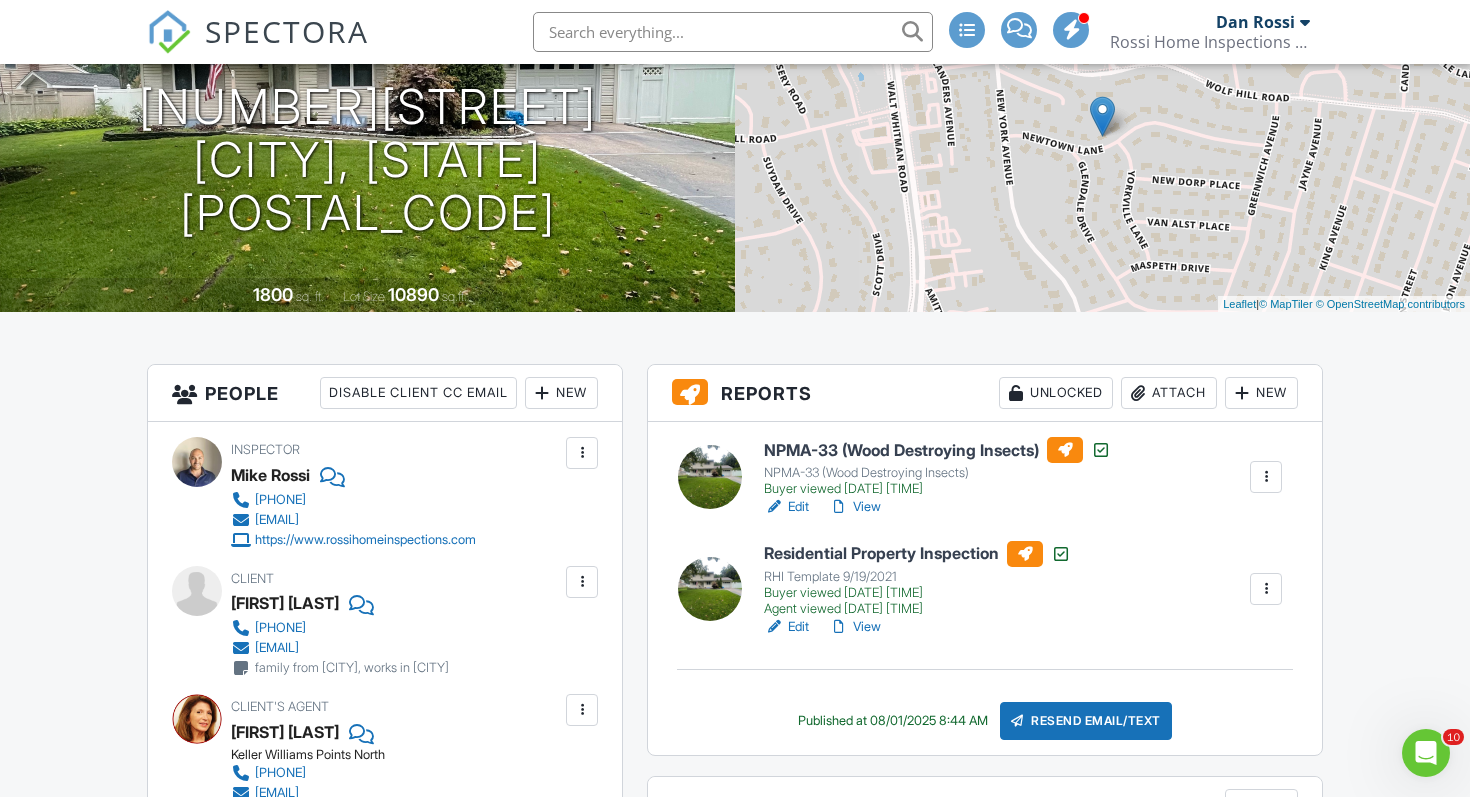 click on "View" at bounding box center (855, 627) 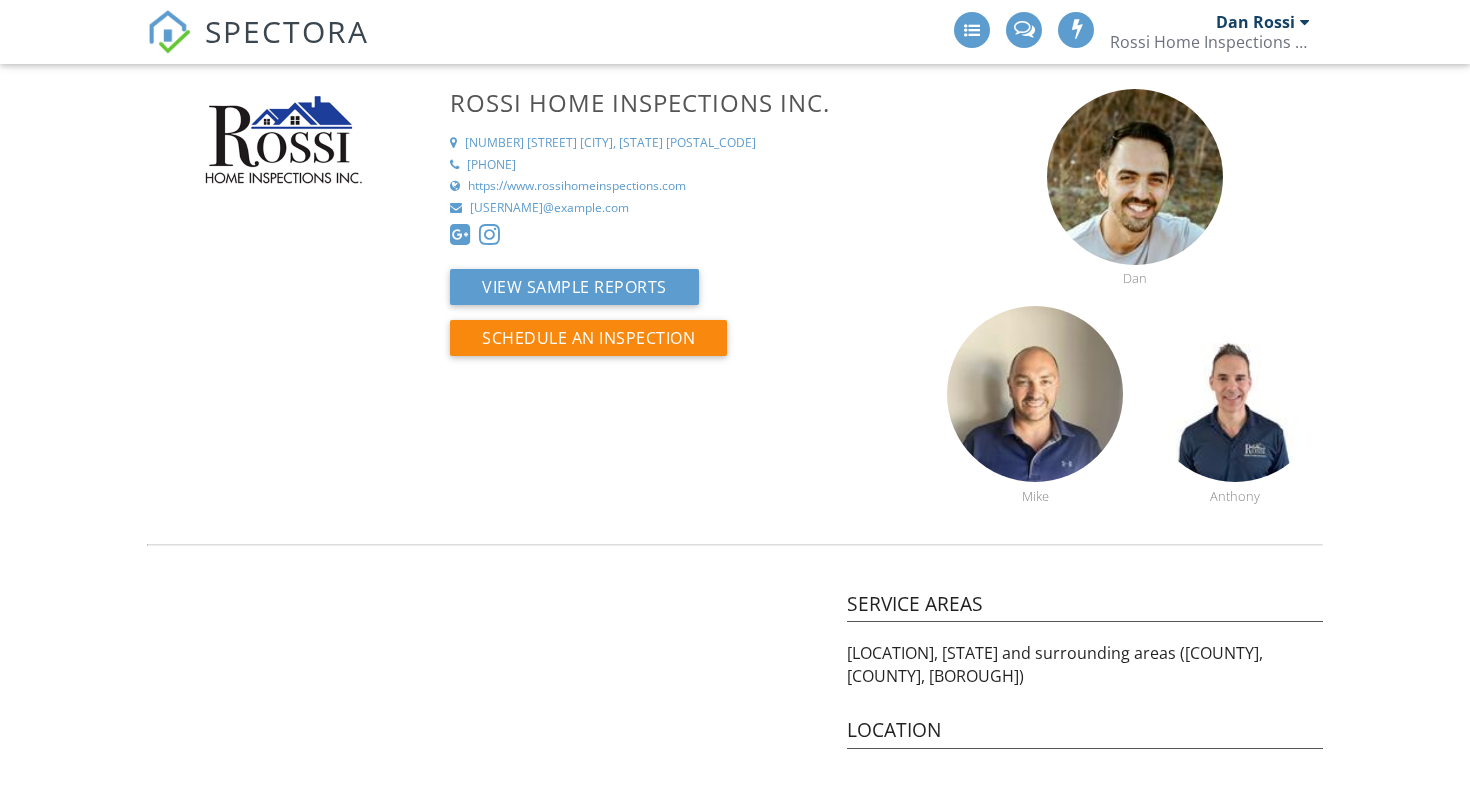 scroll, scrollTop: 0, scrollLeft: 0, axis: both 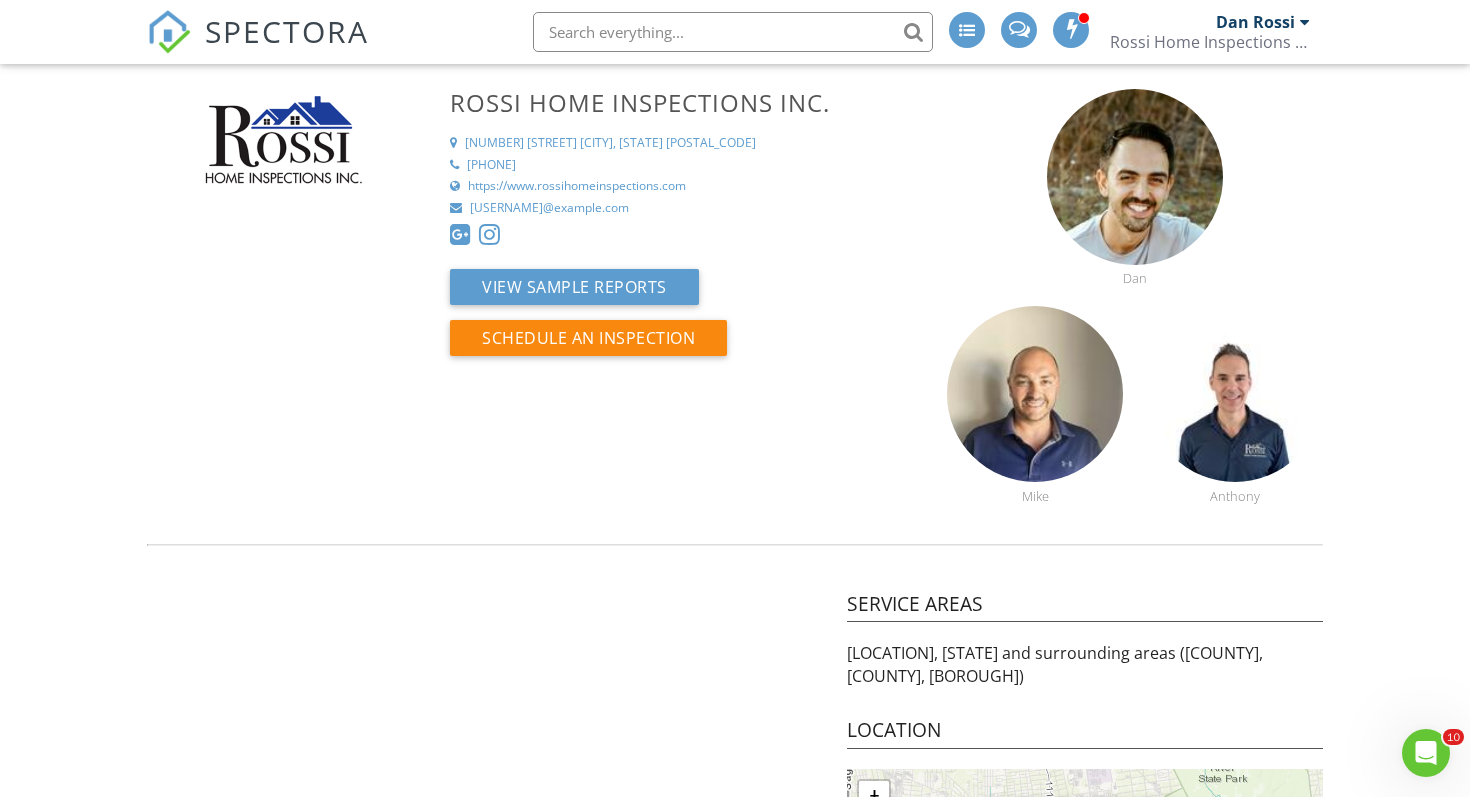 click on "SPECTORA" at bounding box center (287, 31) 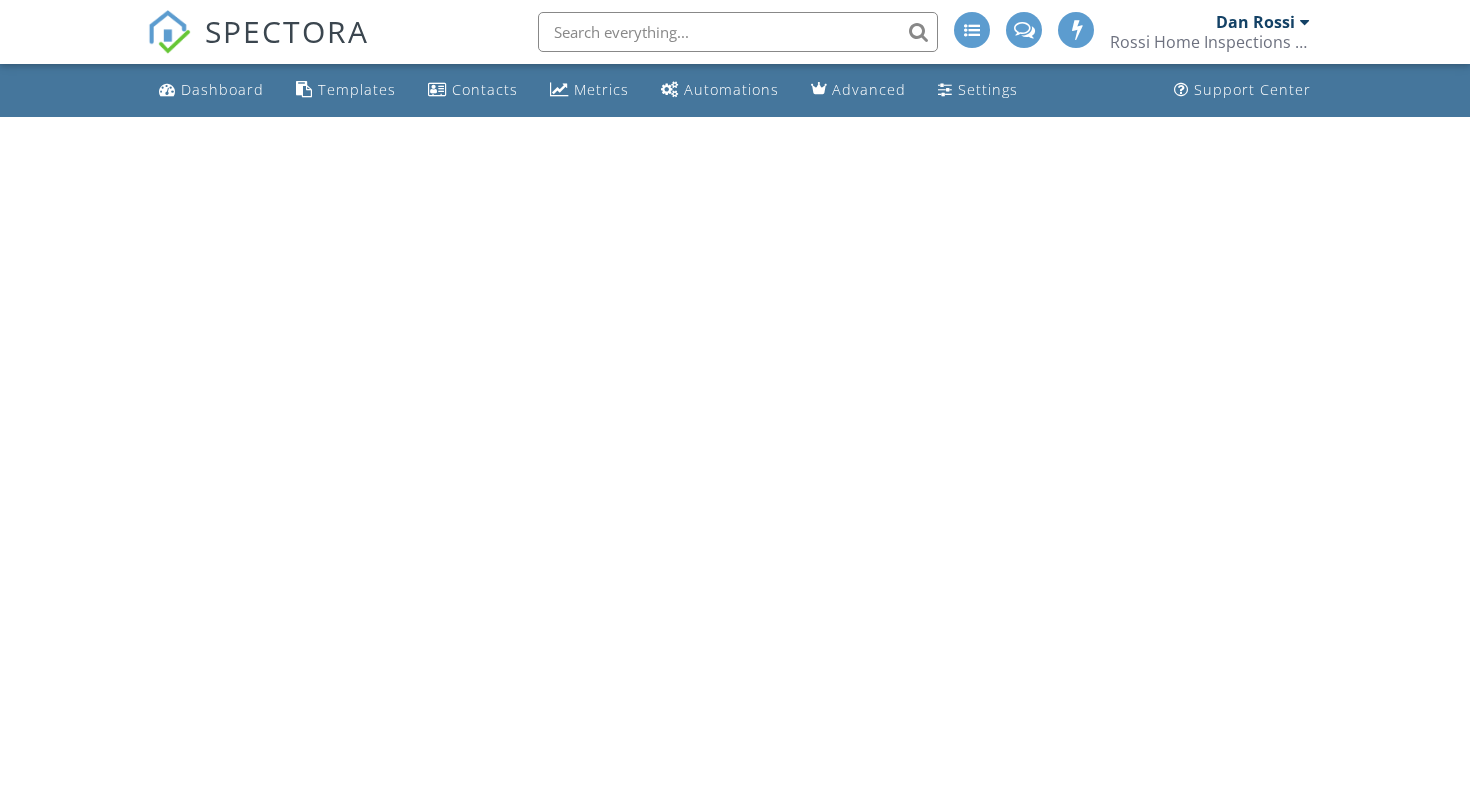 scroll, scrollTop: 0, scrollLeft: 0, axis: both 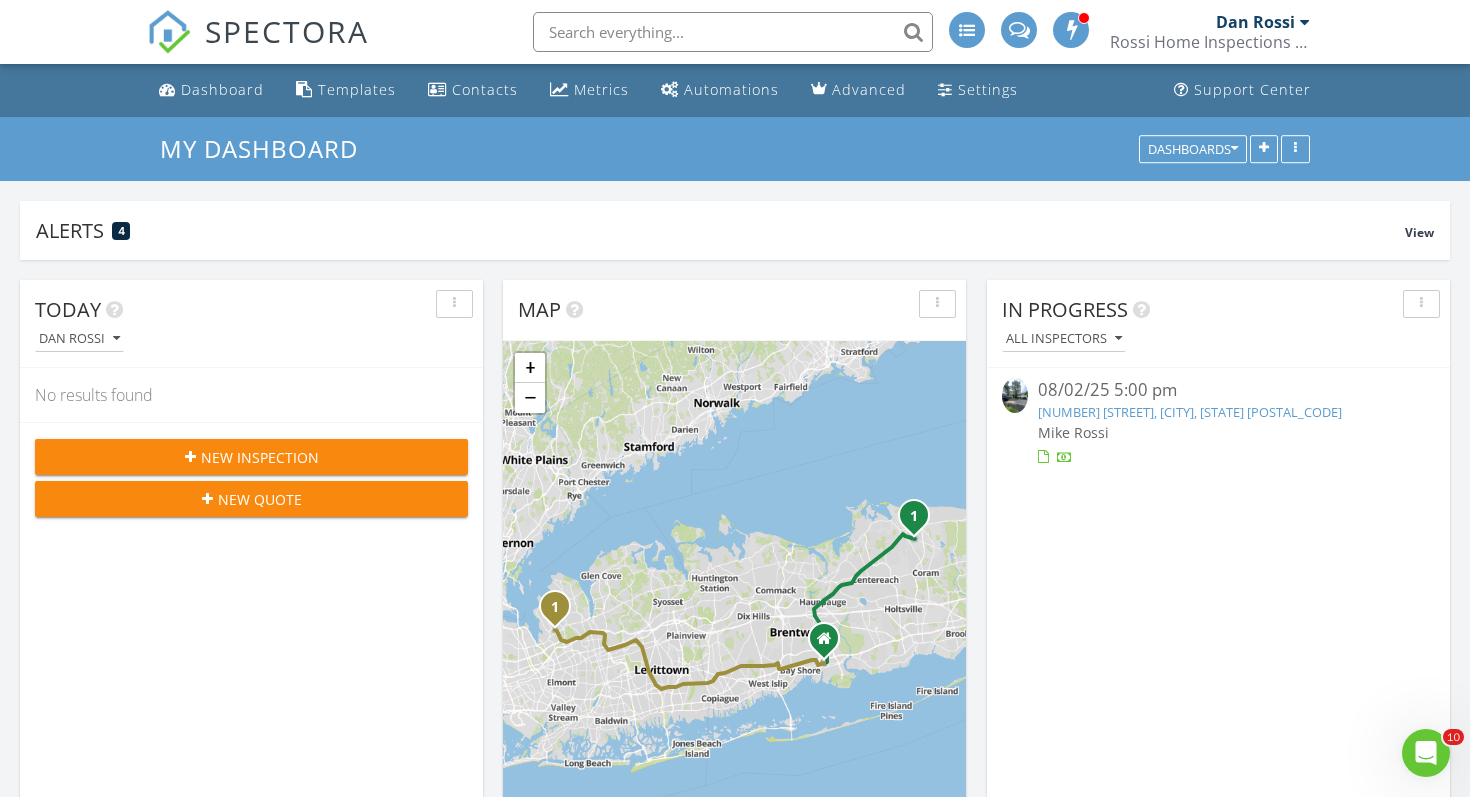 click on "[NUMBER] [STREET], [CITY], [STATE] [POSTAL_CODE]" at bounding box center [1190, 412] 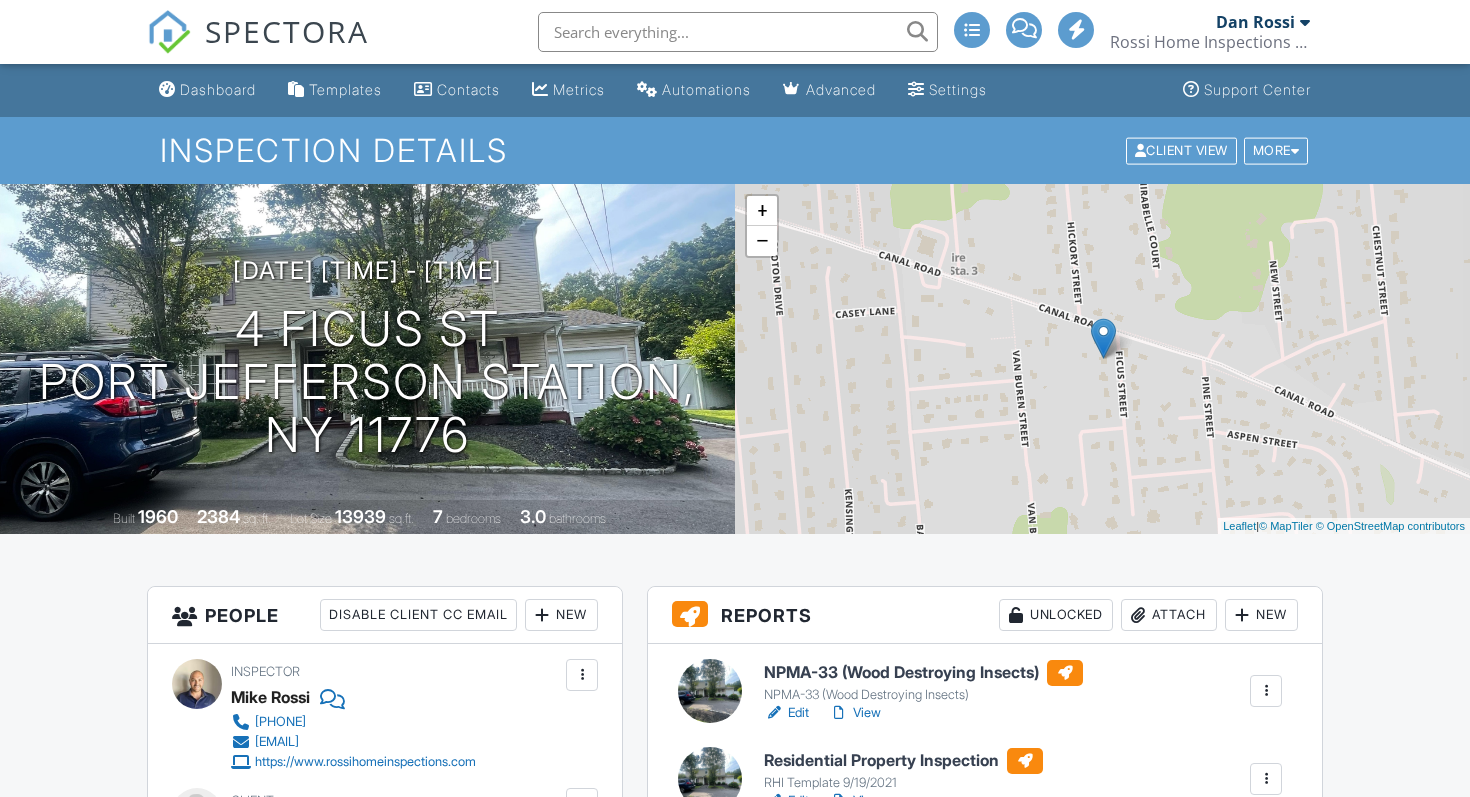 scroll, scrollTop: 0, scrollLeft: 0, axis: both 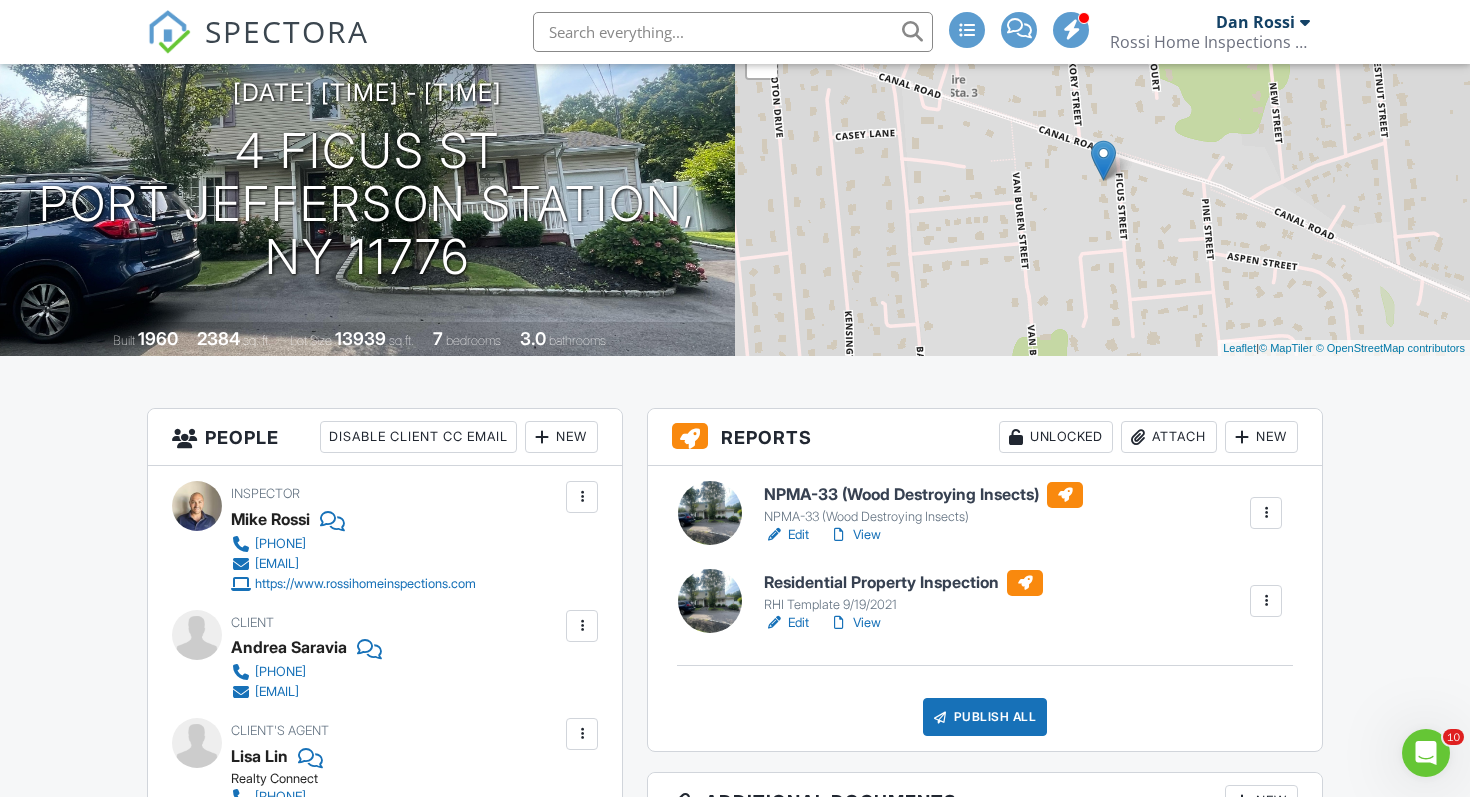 click on "View" at bounding box center (855, 623) 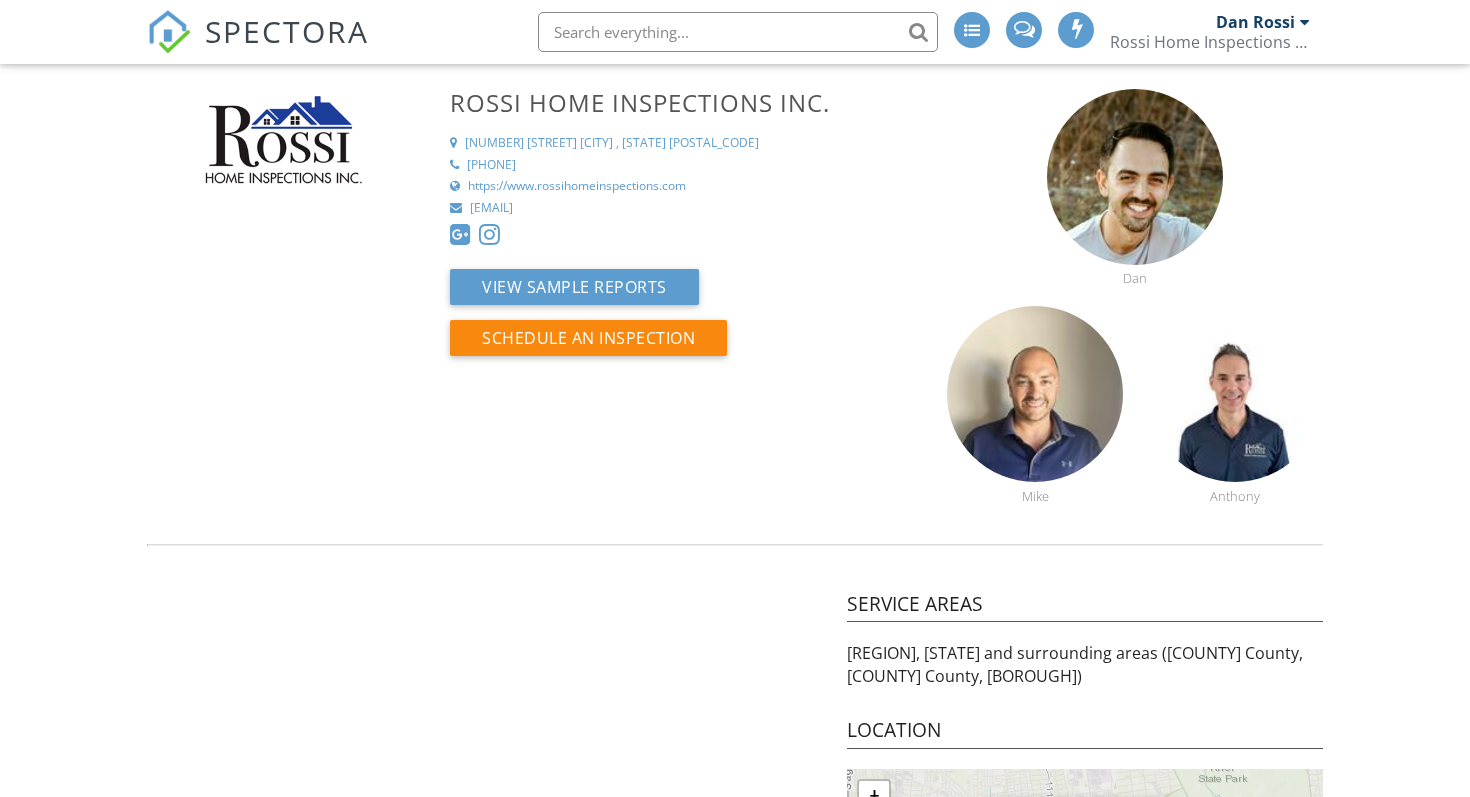 scroll, scrollTop: 0, scrollLeft: 0, axis: both 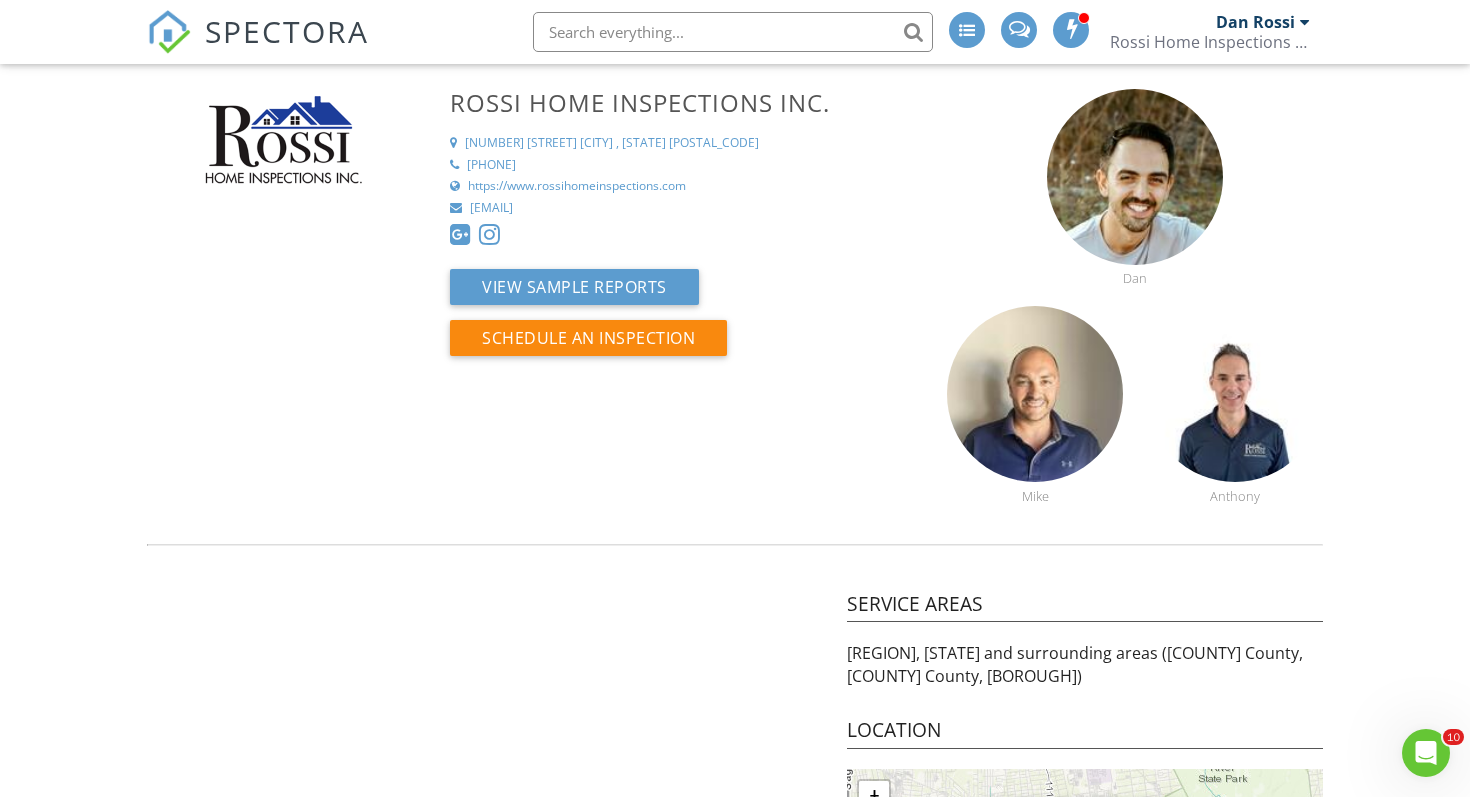 click on "SPECTORA" at bounding box center (287, 31) 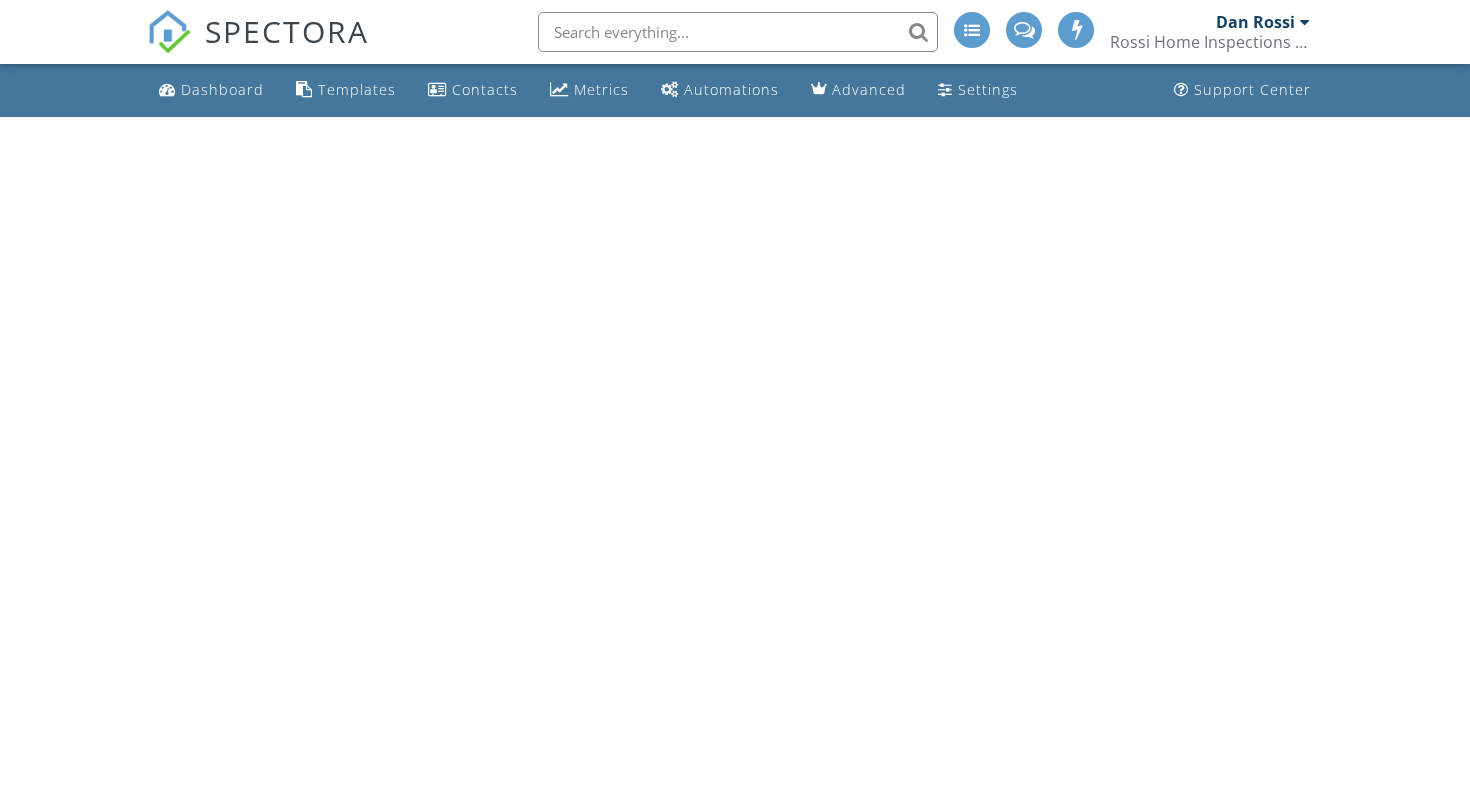 scroll, scrollTop: 0, scrollLeft: 0, axis: both 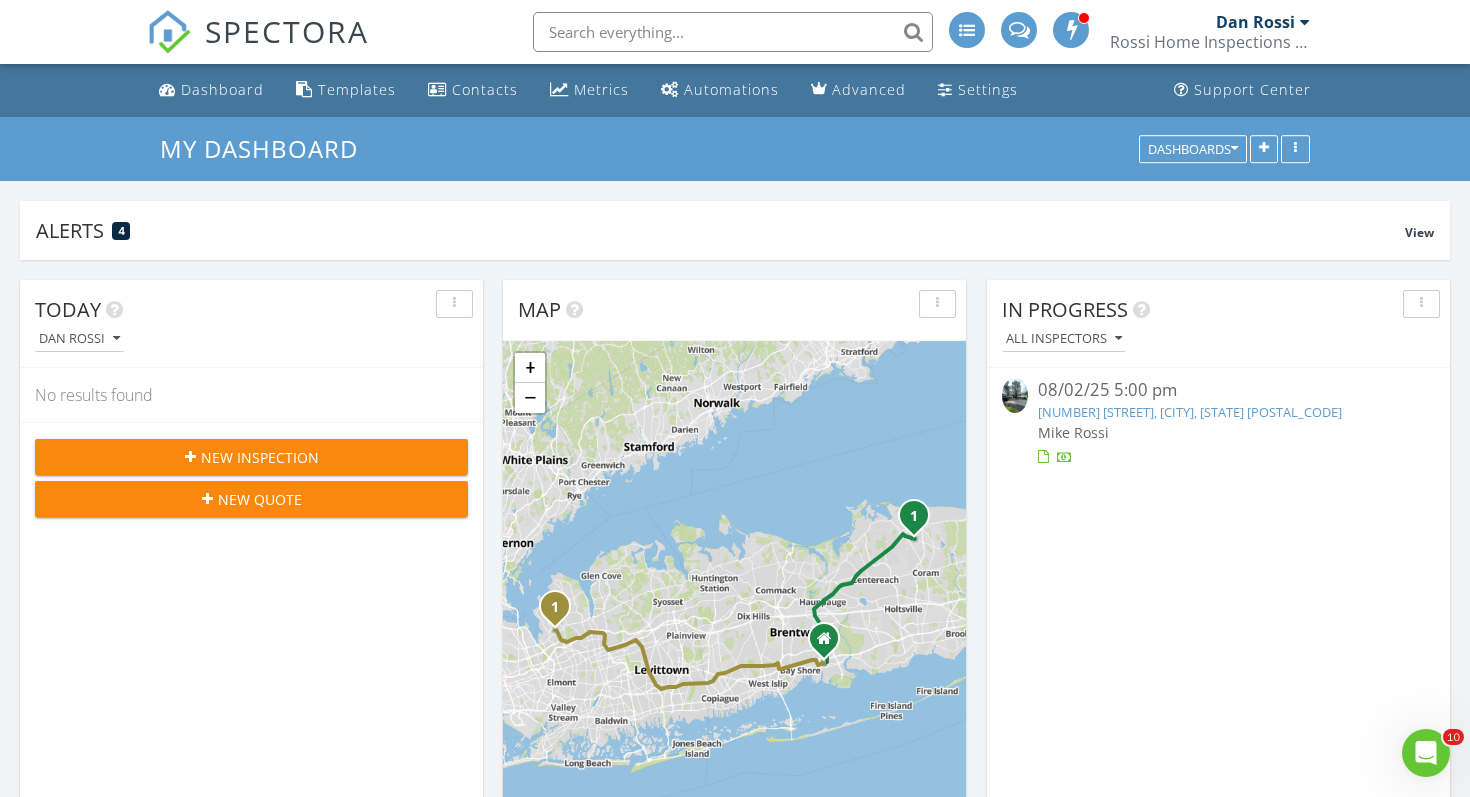 click on "[NUMBER] [STREET], [CITY], [STATE] [POSTAL_CODE]" at bounding box center [1190, 412] 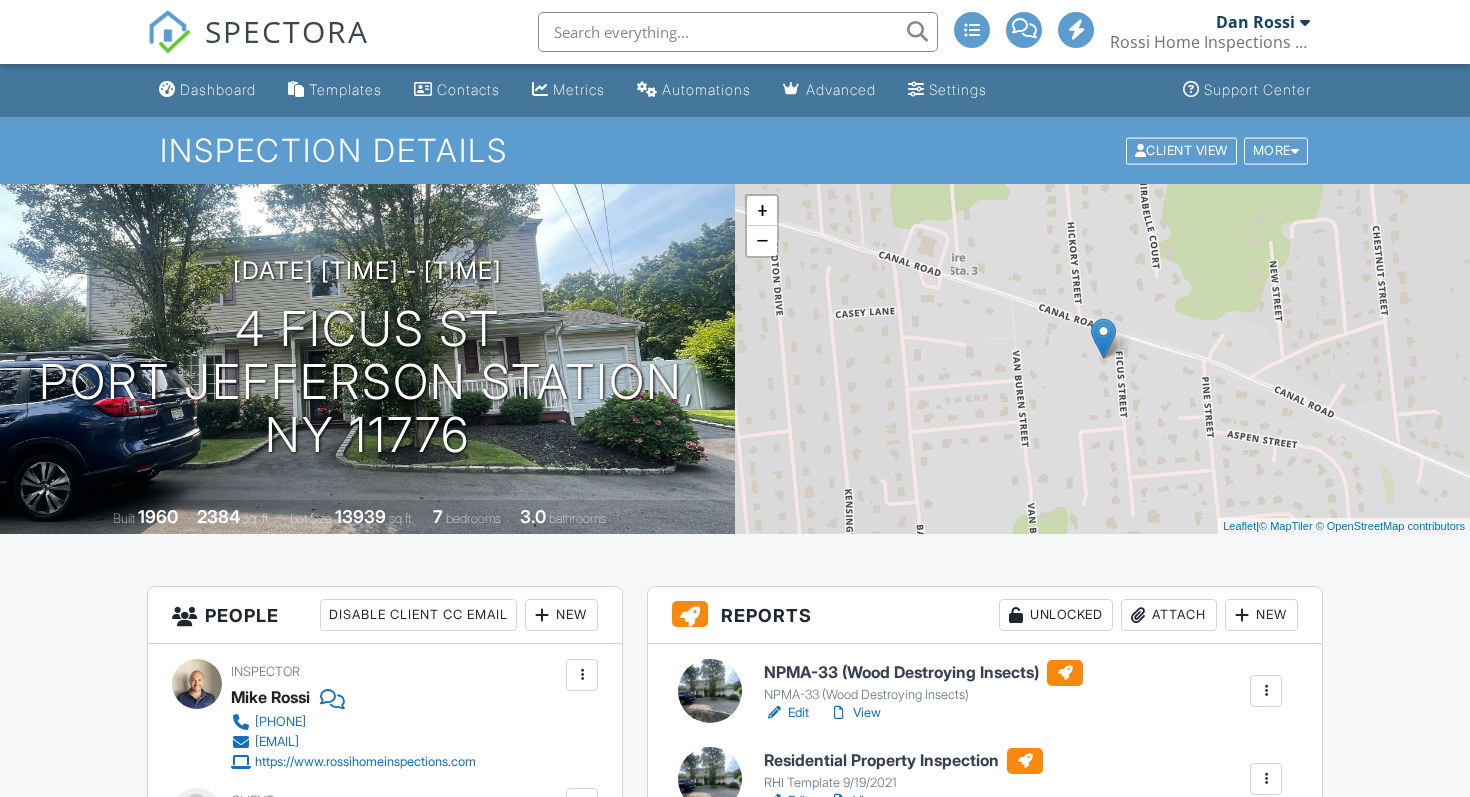 scroll, scrollTop: 0, scrollLeft: 0, axis: both 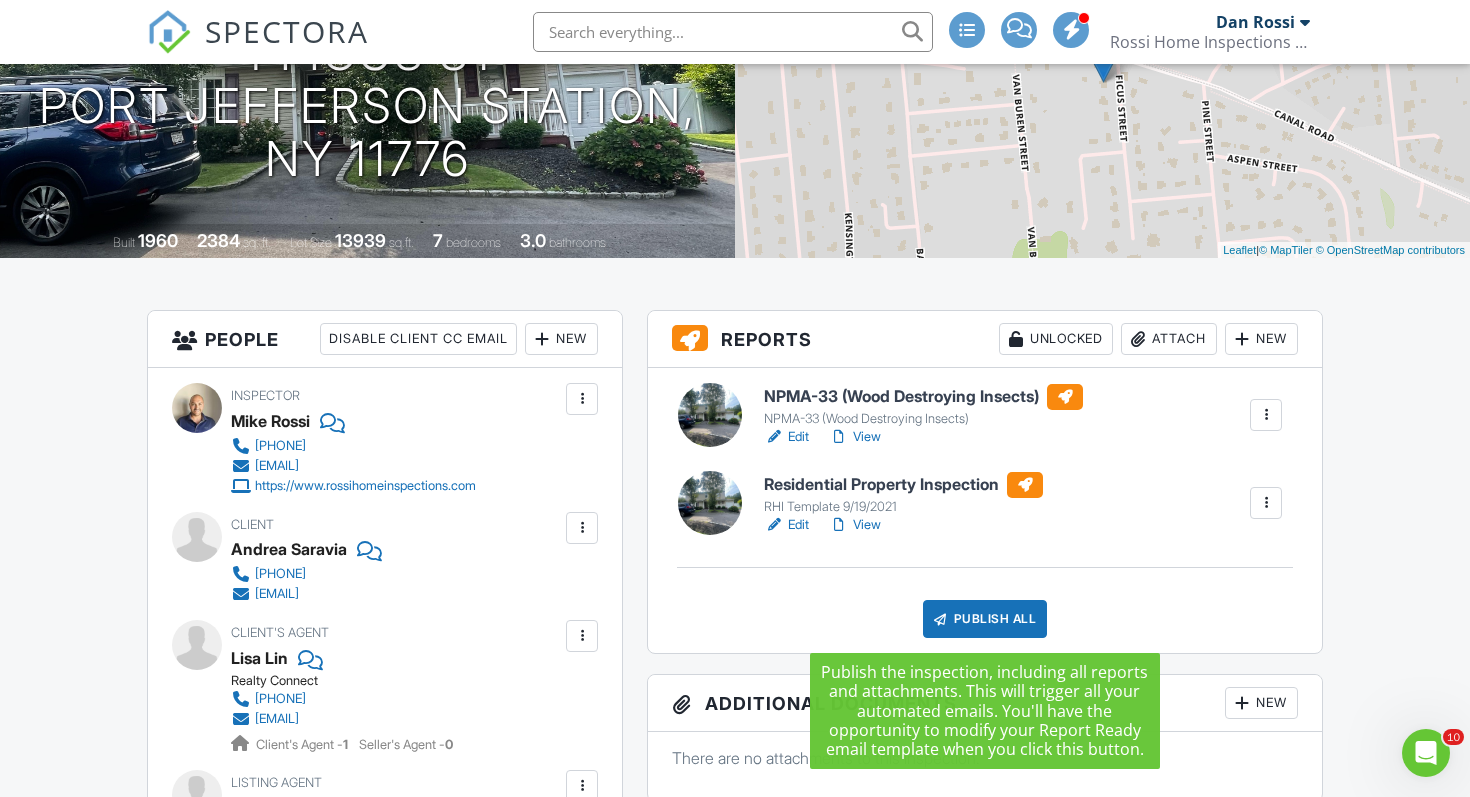 click on "Publish All" at bounding box center (985, 619) 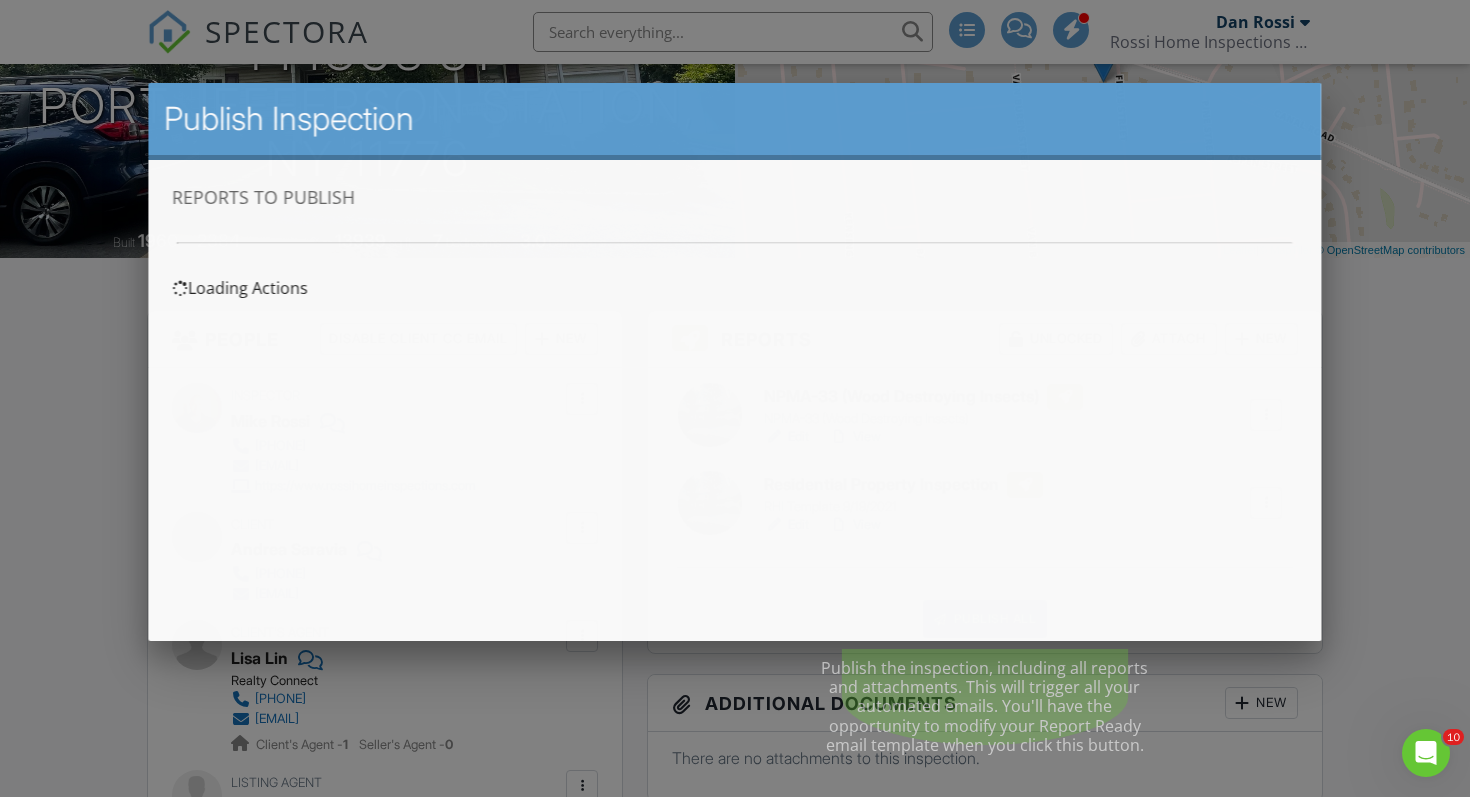 scroll, scrollTop: 0, scrollLeft: 0, axis: both 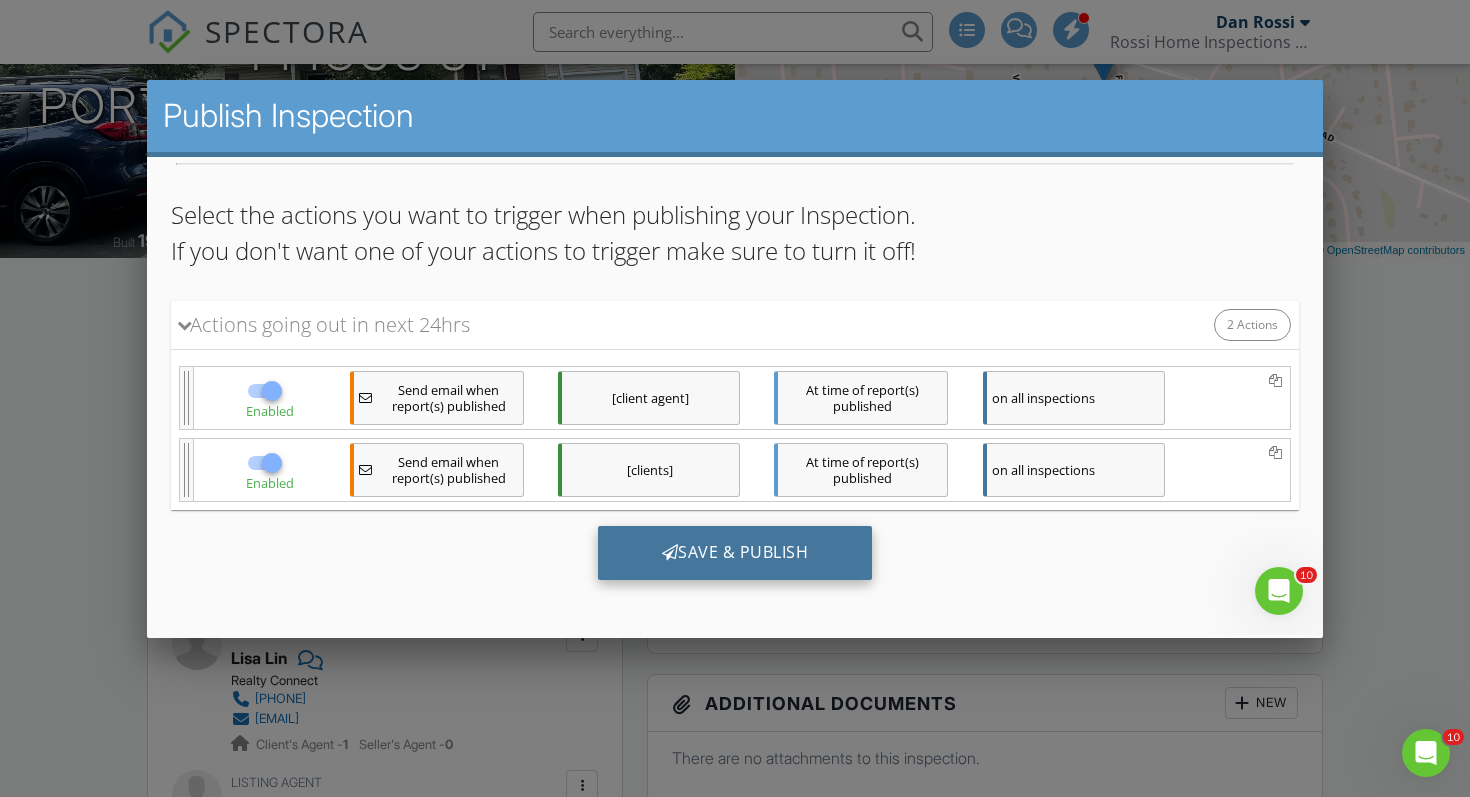 click on "Save & Publish" at bounding box center [735, 552] 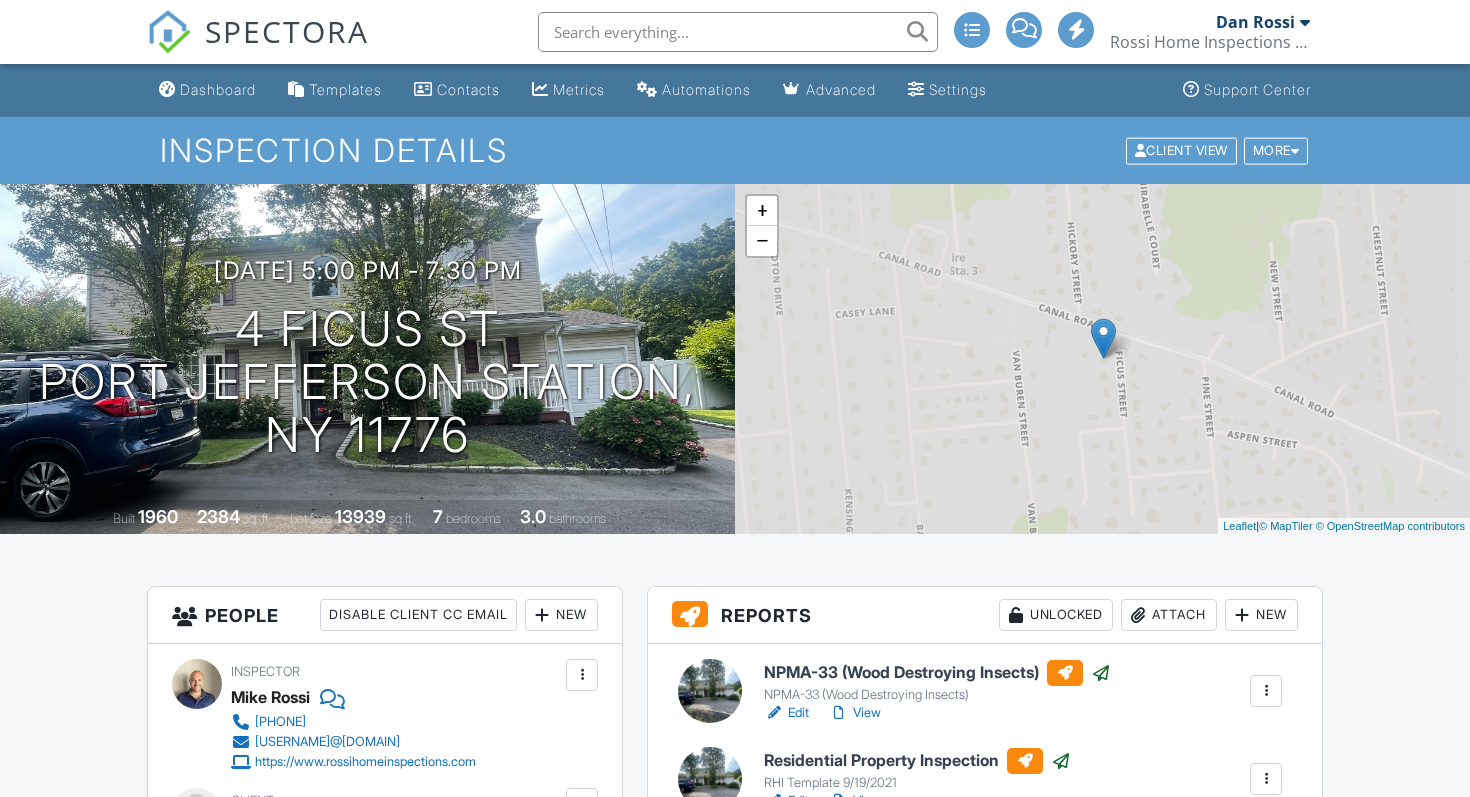 scroll, scrollTop: 0, scrollLeft: 0, axis: both 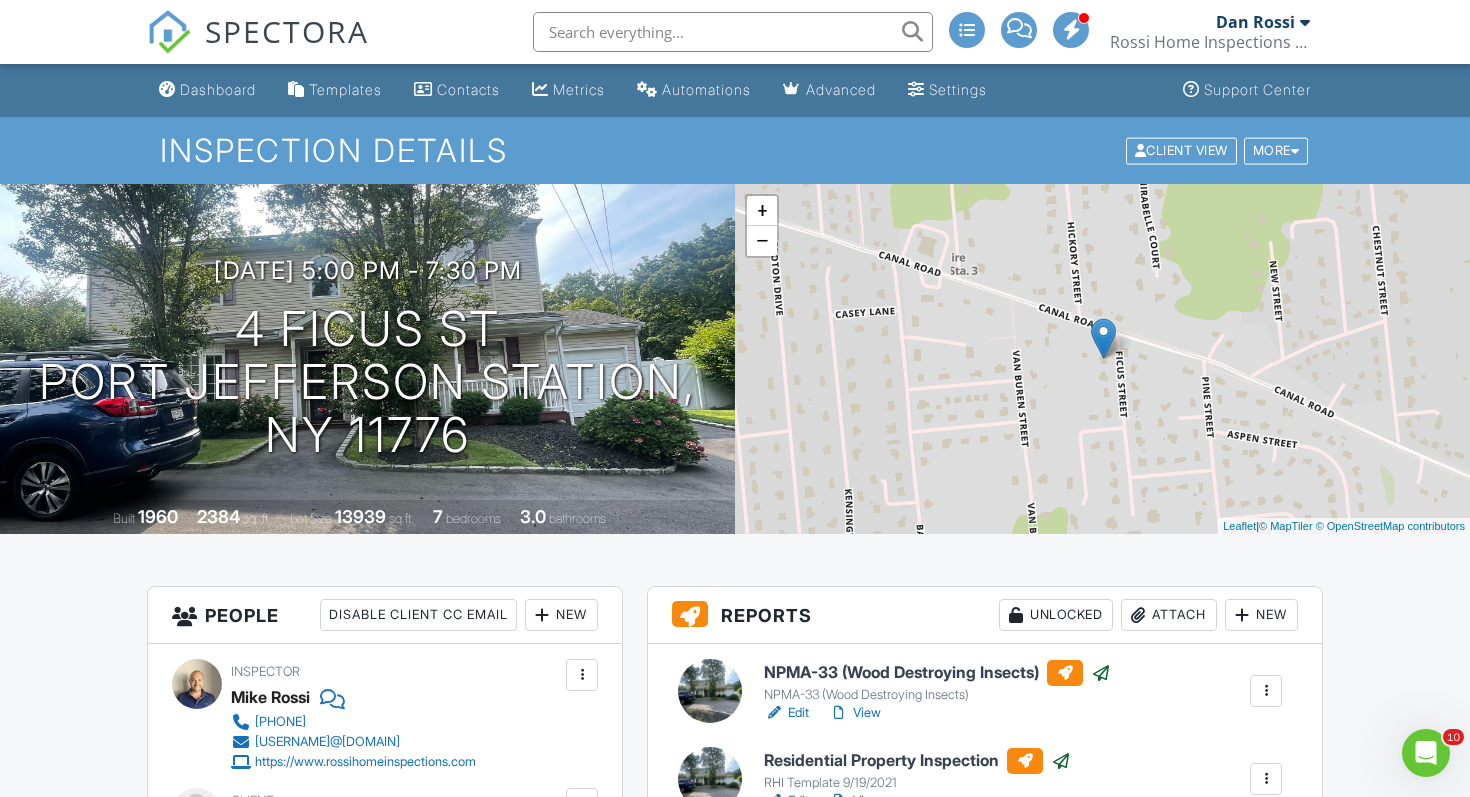click on "View" at bounding box center (855, 713) 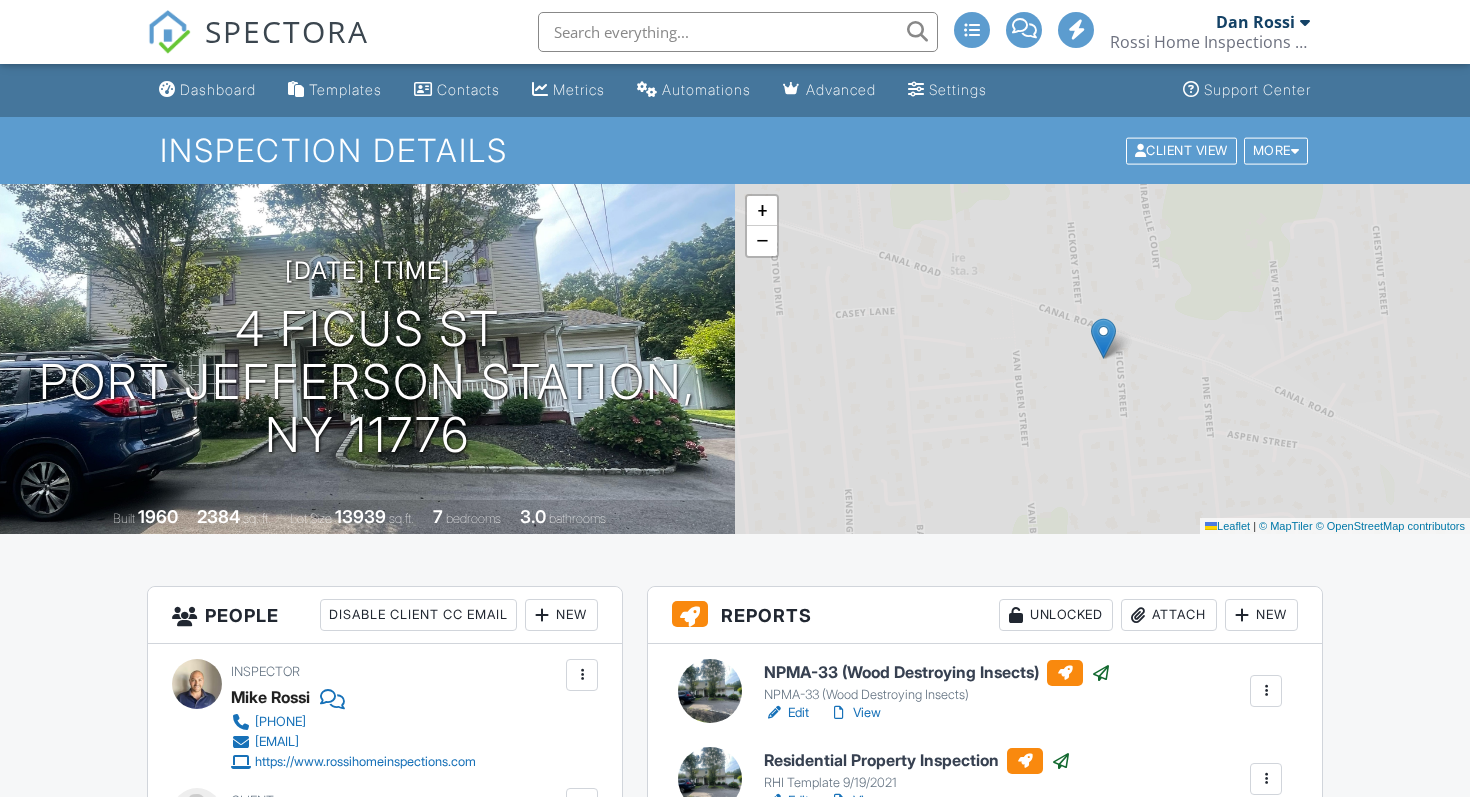 scroll, scrollTop: 0, scrollLeft: 0, axis: both 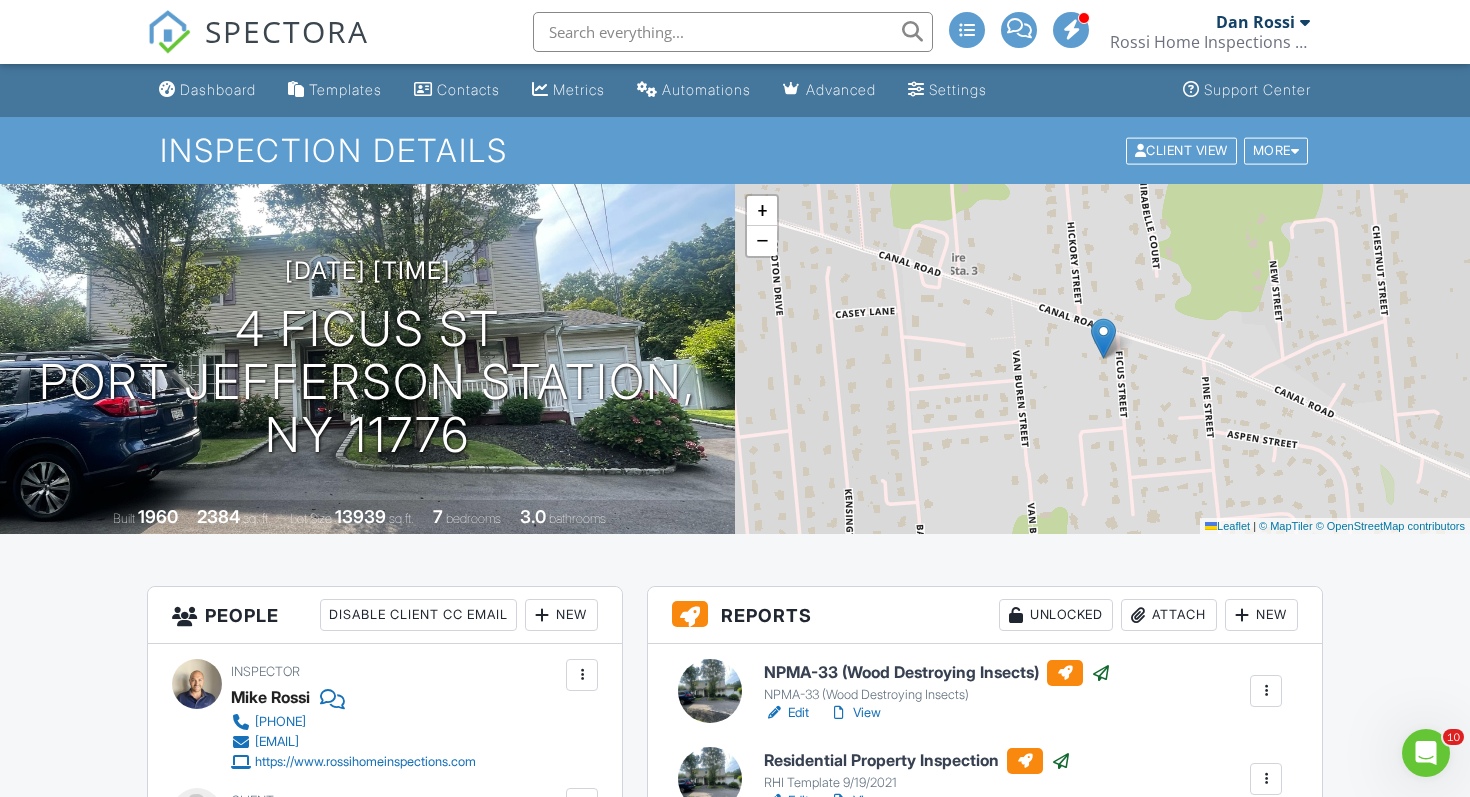 click on "SPECTORA" at bounding box center [287, 31] 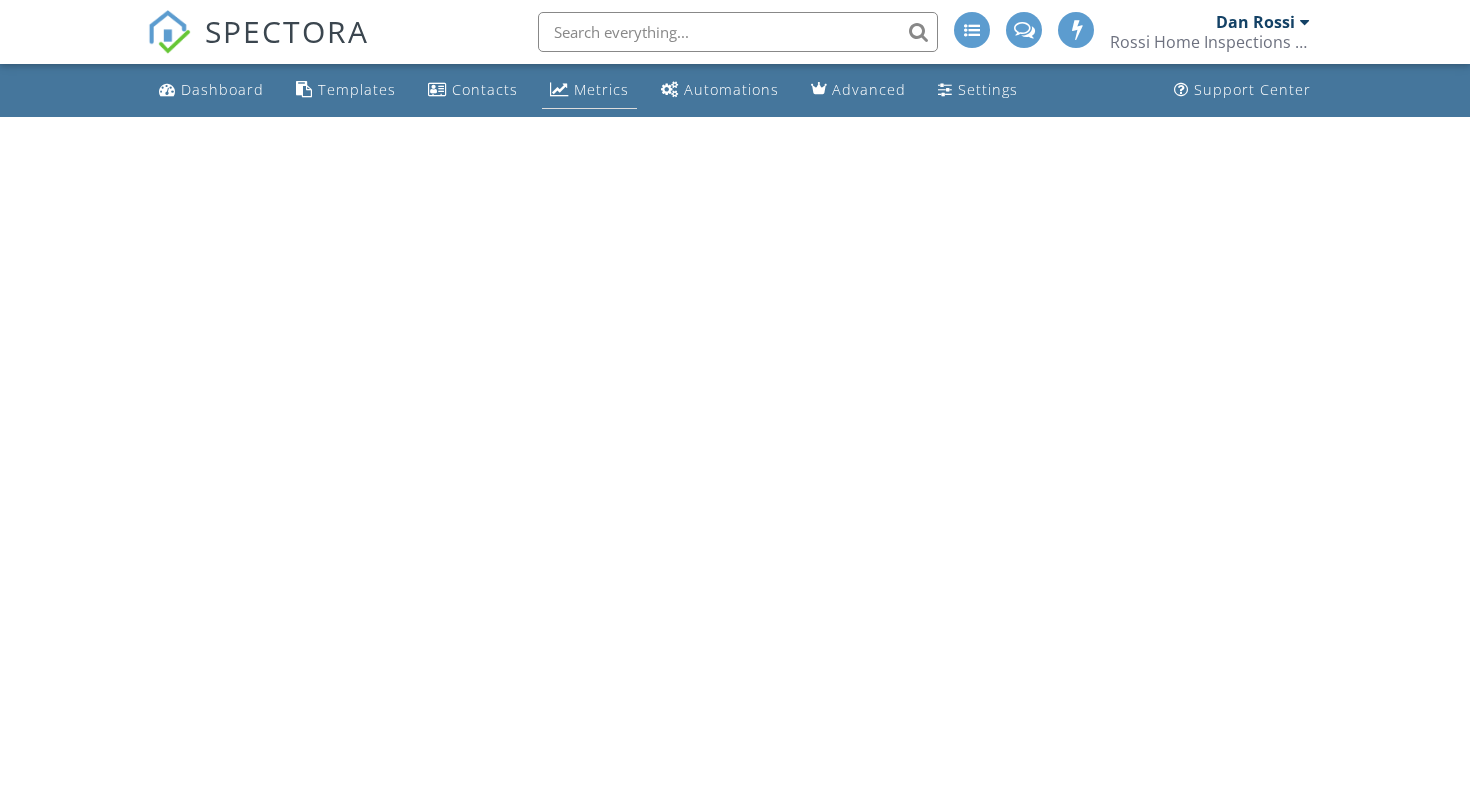 scroll, scrollTop: 0, scrollLeft: 0, axis: both 